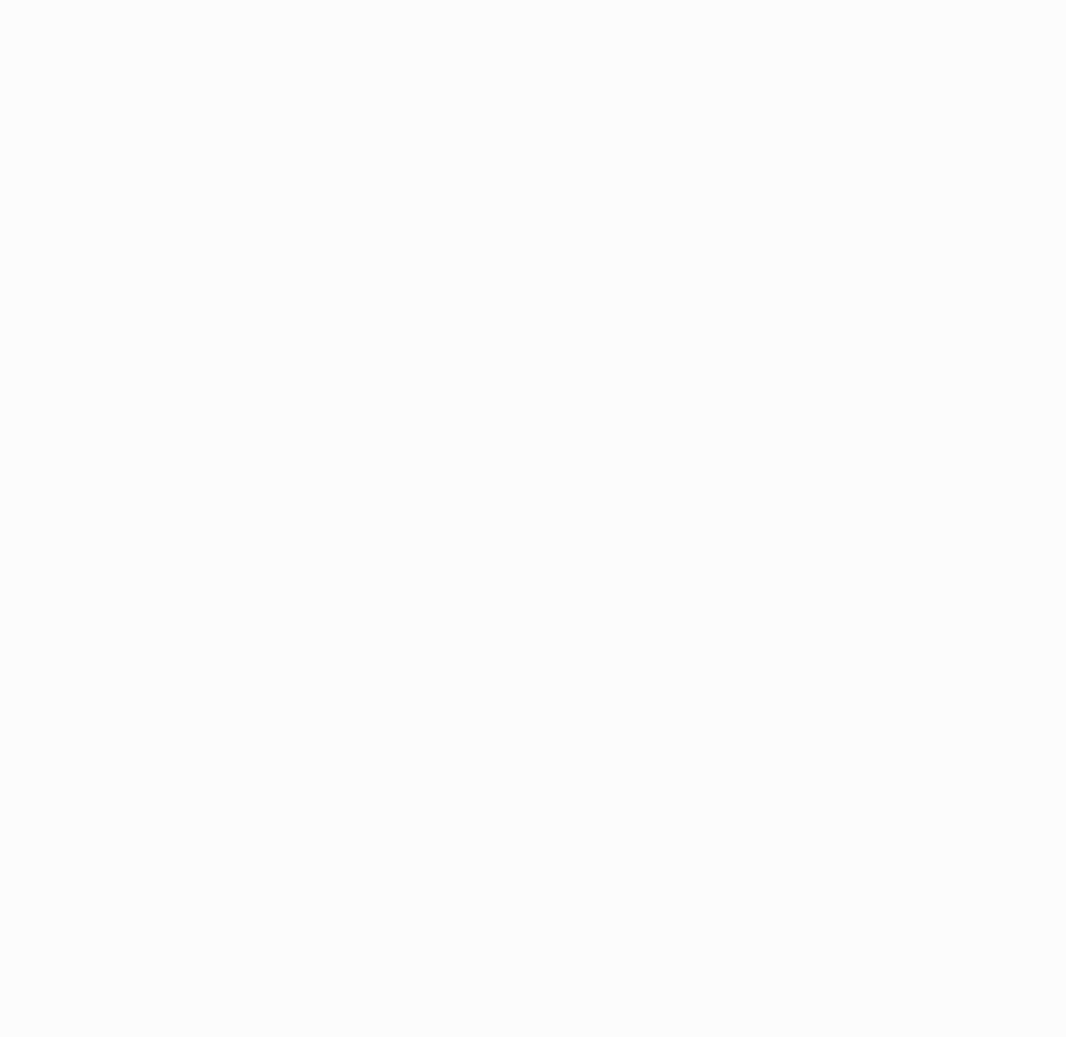 scroll, scrollTop: 0, scrollLeft: 0, axis: both 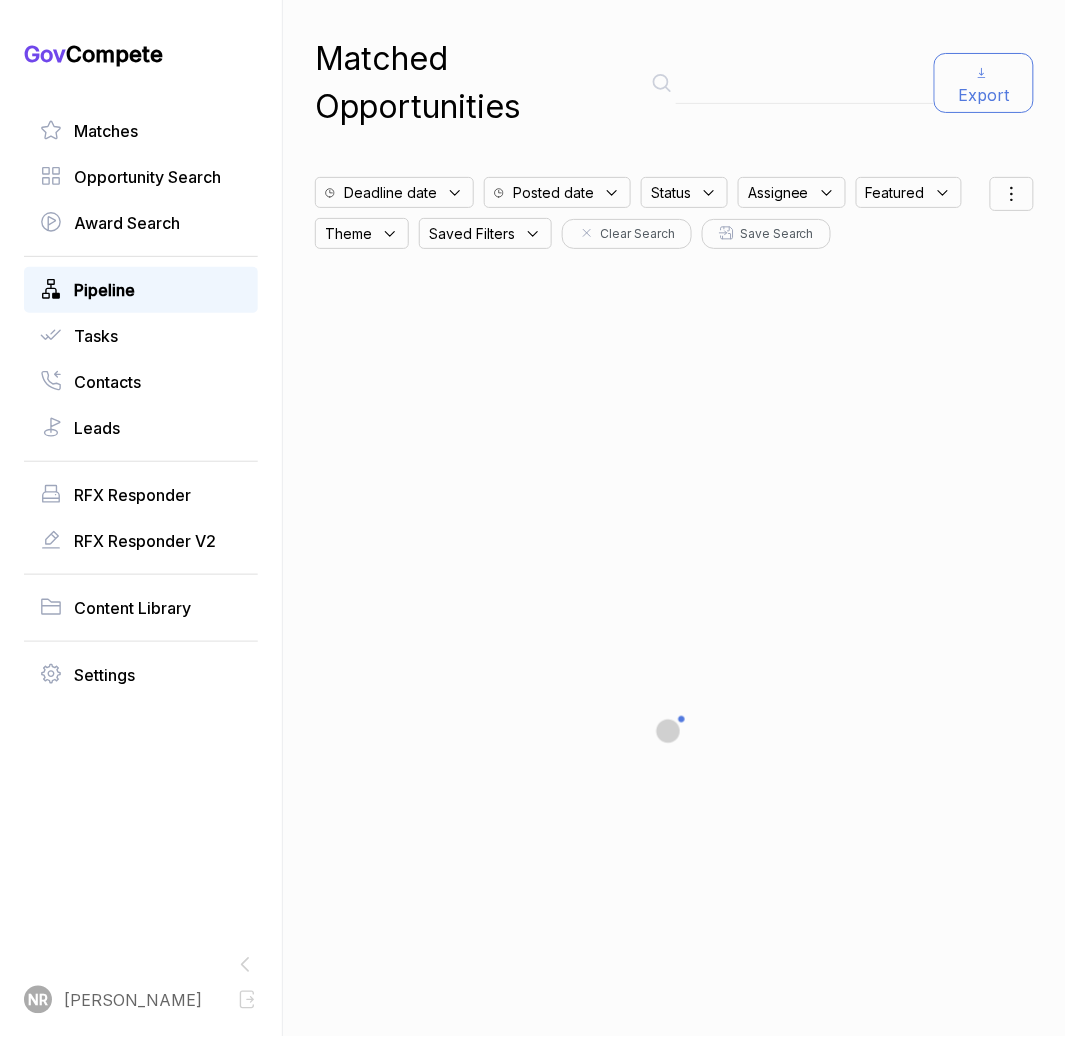 click on "Pipeline" at bounding box center [141, 290] 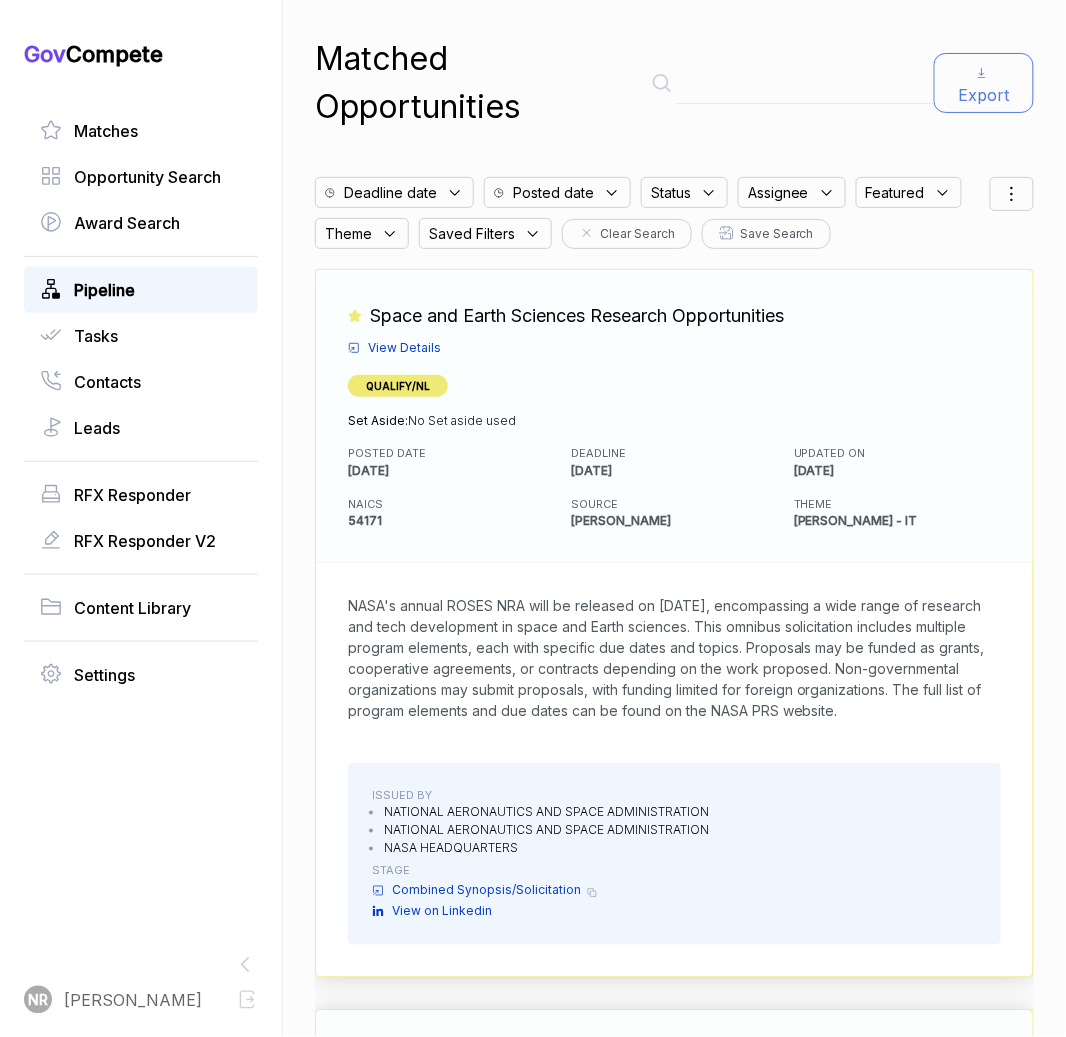 click on "Pipeline" at bounding box center (104, 290) 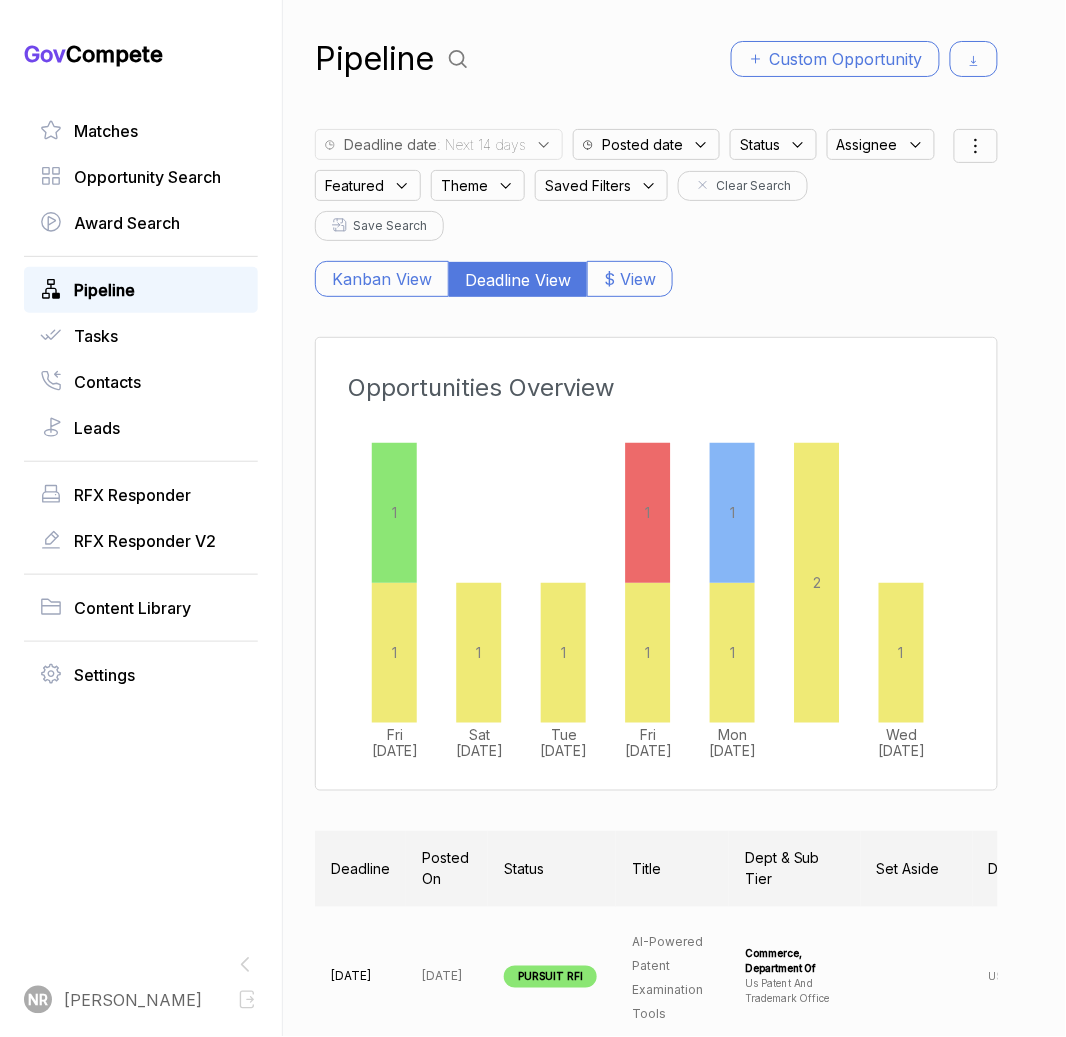 click on "Saved Filters" at bounding box center (760, 144) 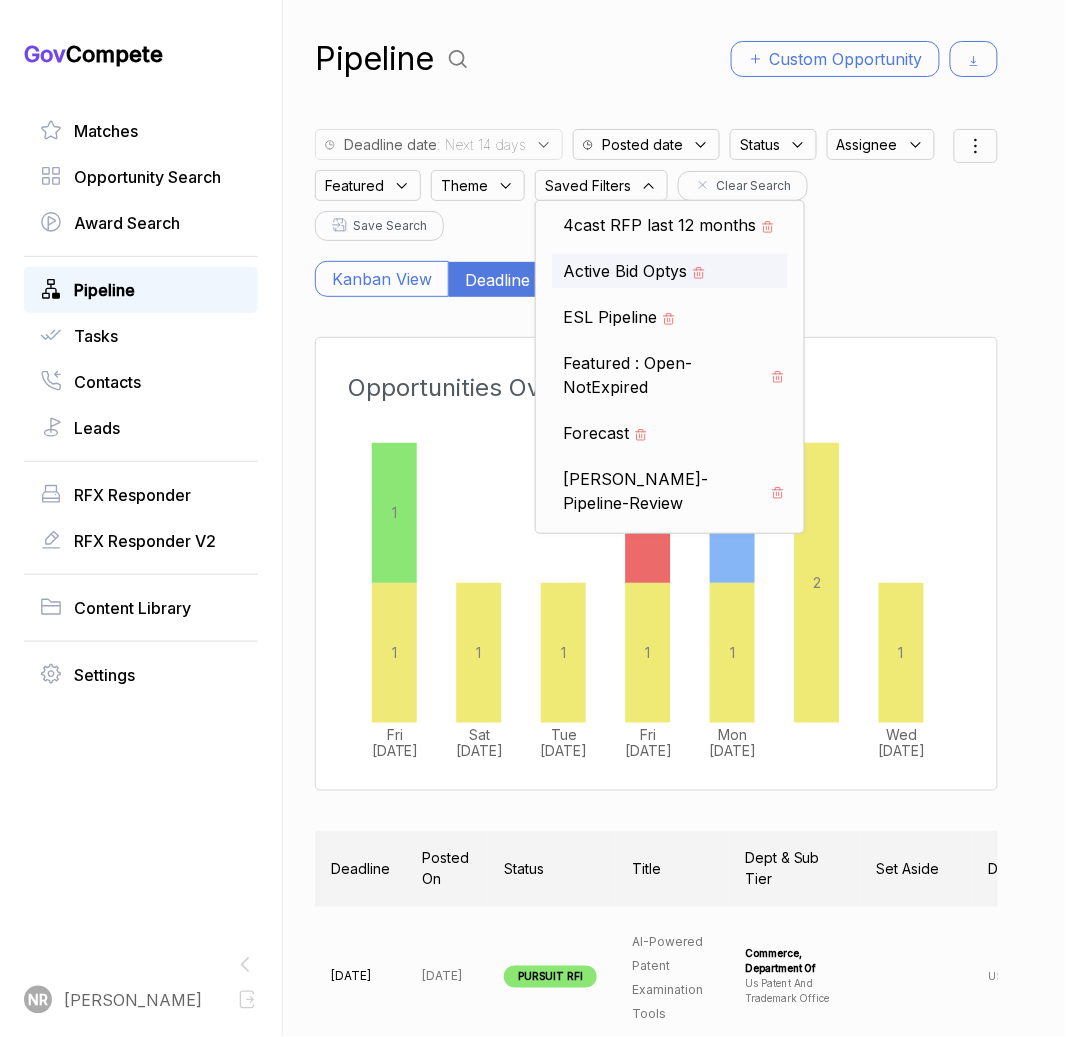 scroll, scrollTop: 323, scrollLeft: 0, axis: vertical 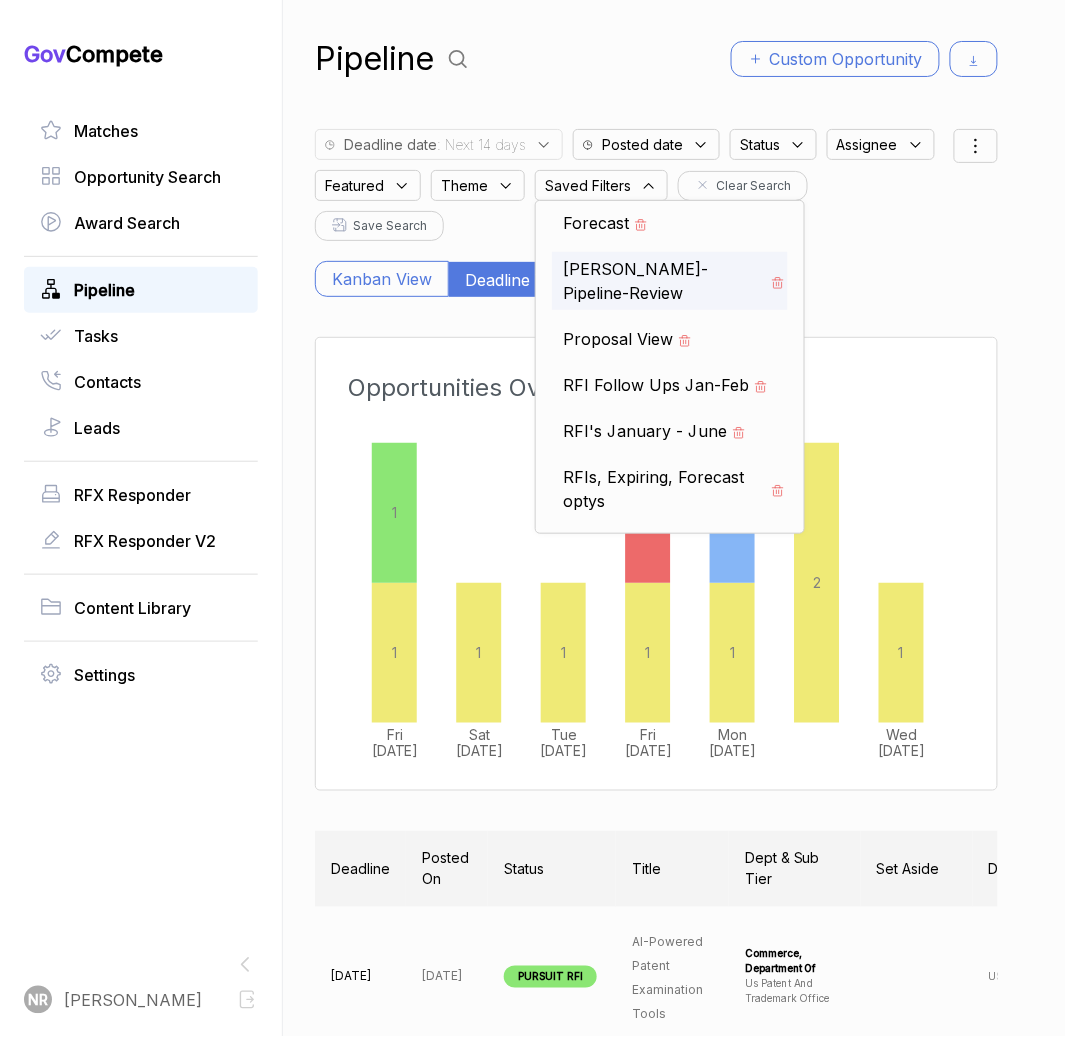 click on "[PERSON_NAME]-Pipeline-Review" at bounding box center [664, 281] 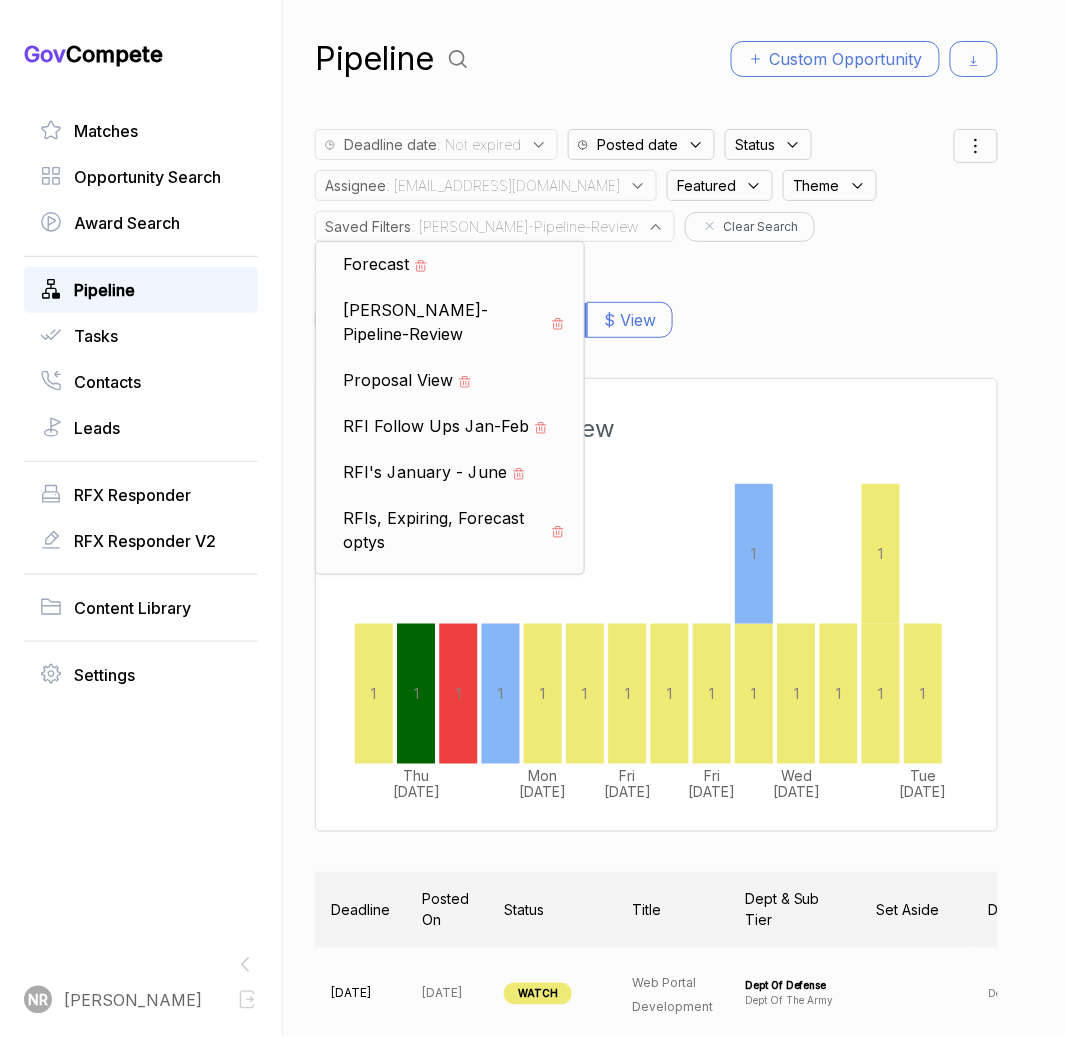 click on "Pipeline  Custom Opportunity Deadline date :   Not expired Posted date Status Assignee :   [EMAIL_ADDRESS][DOMAIN_NAME] Featured Theme Saved Filters :   [PERSON_NAME]-Pipeline-Review Clear 2023 RFI's Submitted  Delete 2025 RFIs Delete 4cast RFP last 12 months Delete Active Bid Optys Delete ESL Pipeline Delete Featured : Open-NotExpired  Delete Forecast Delete [PERSON_NAME]-Pipeline-Review Delete Proposal View Delete RFI Follow Ups Jan-Feb Delete RFI's January - June  Delete RFIs, Expiring, Forecast optys  Delete Clear Search Save Search View Menu Kanban View Deadline View $ View Opportunities Overview [DATE] [DATE] [DATE] [DATE] [DATE] [DATE] 1 1 1 1 1 1 1 1 1 1 1 1 1 1 1 1 Deadline Posted On Status Title Dept & Sub Tier Set Aside Description Type Assigned user [DATE] [DATE] WATCH Web Portal Development dept of defense dept of the army  Develop and maintain a public ... Sources Sought ... N nreyna   View [DATE] [DATE] RFI SUBMIT WARHAWK Performance Support Application ... ... N" at bounding box center (656, 518) 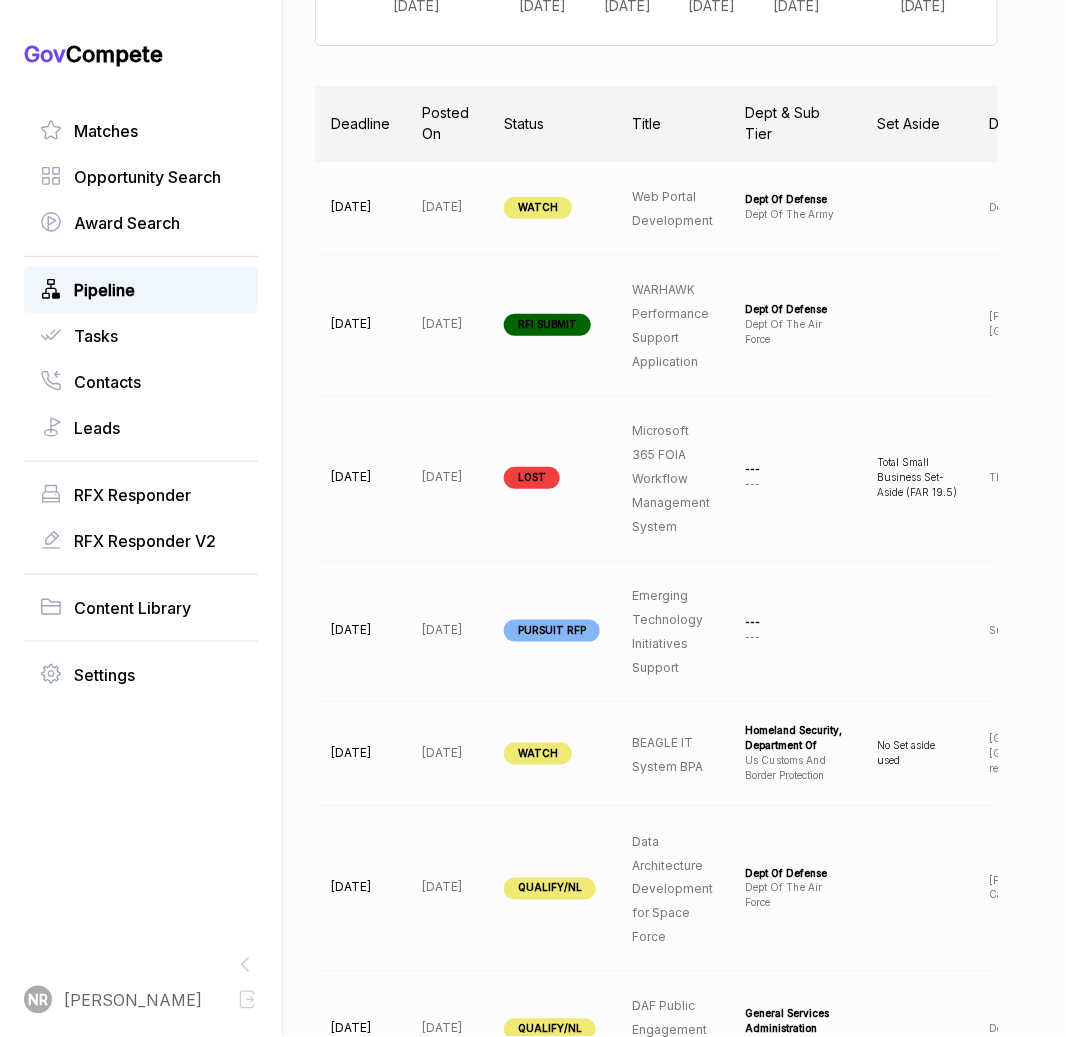 scroll, scrollTop: 0, scrollLeft: 0, axis: both 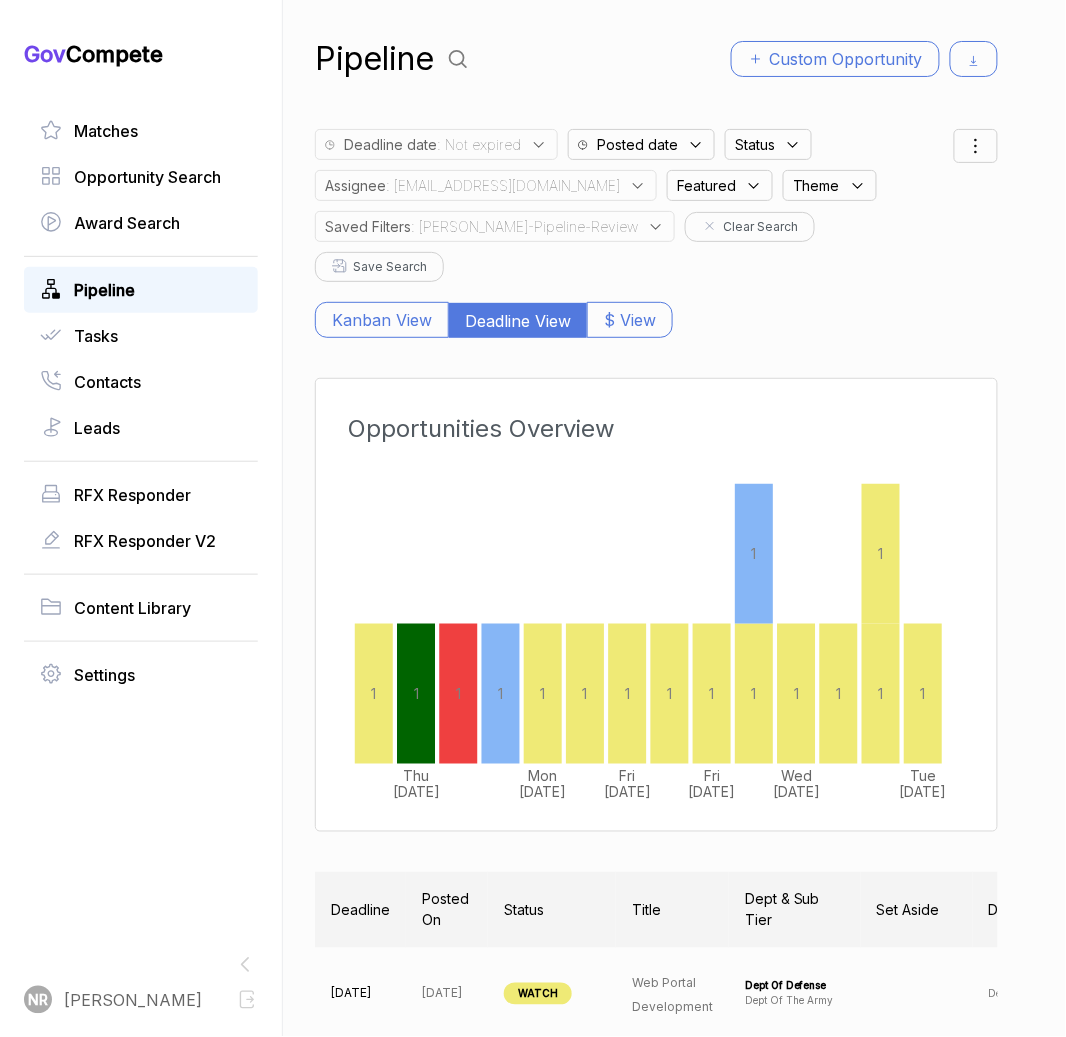 click 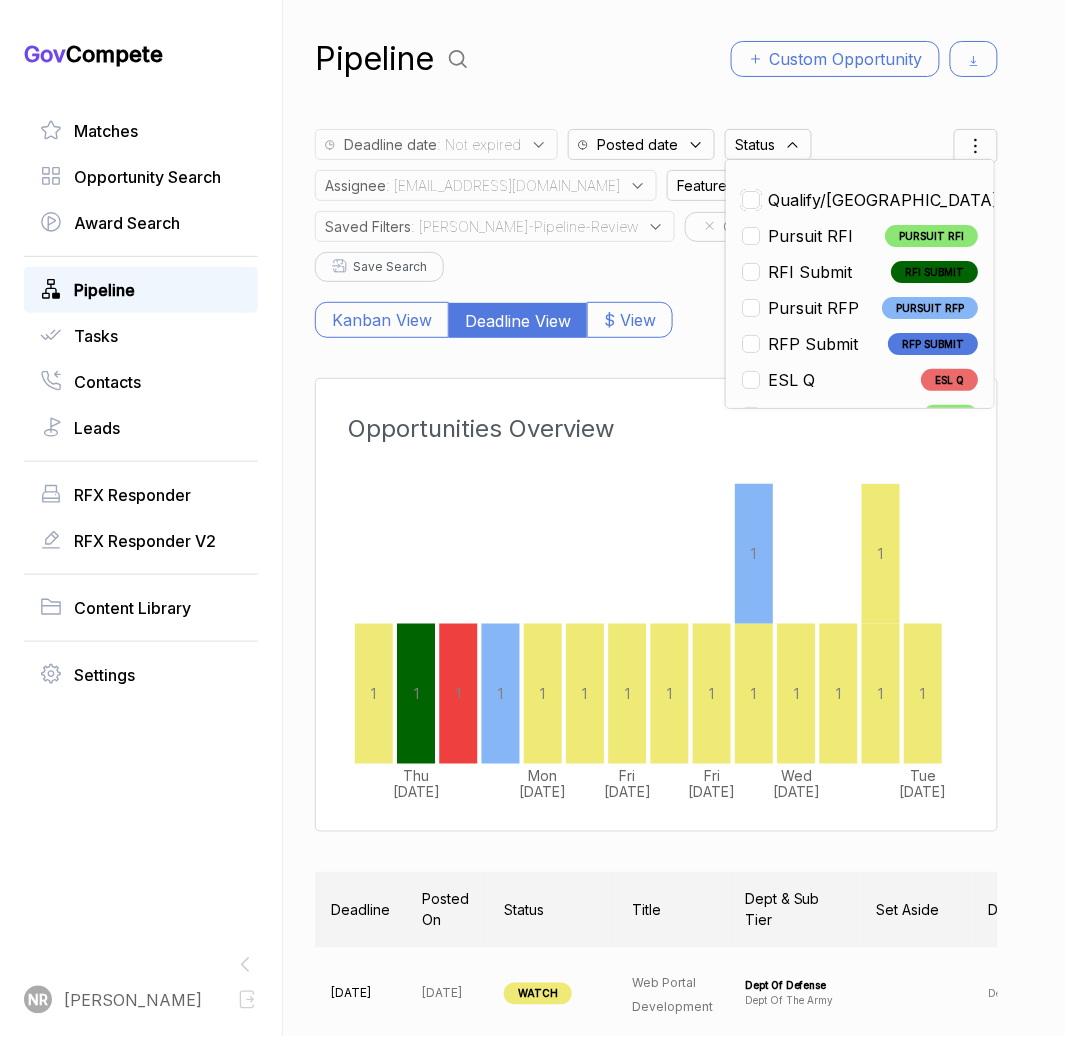 click at bounding box center [751, 200] 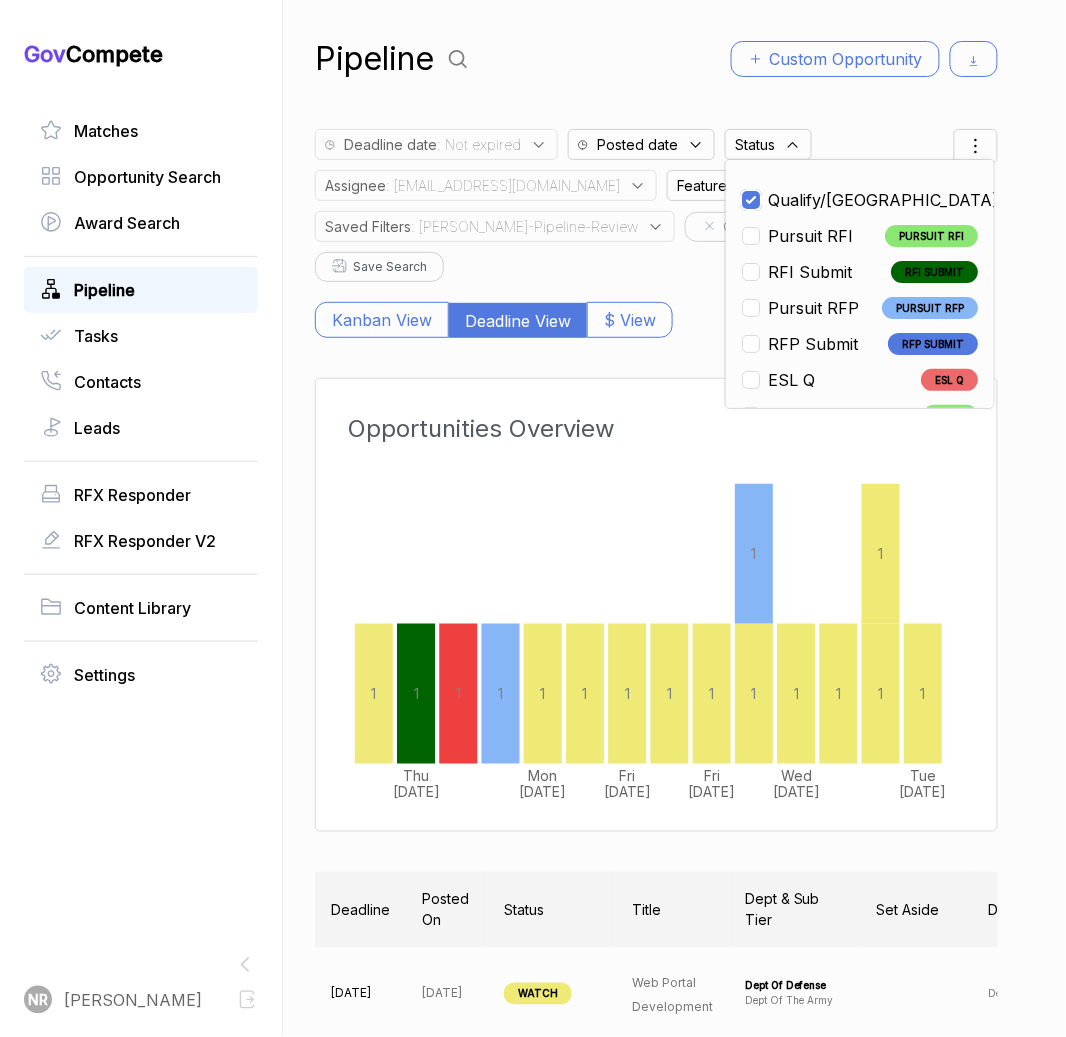 checkbox on "true" 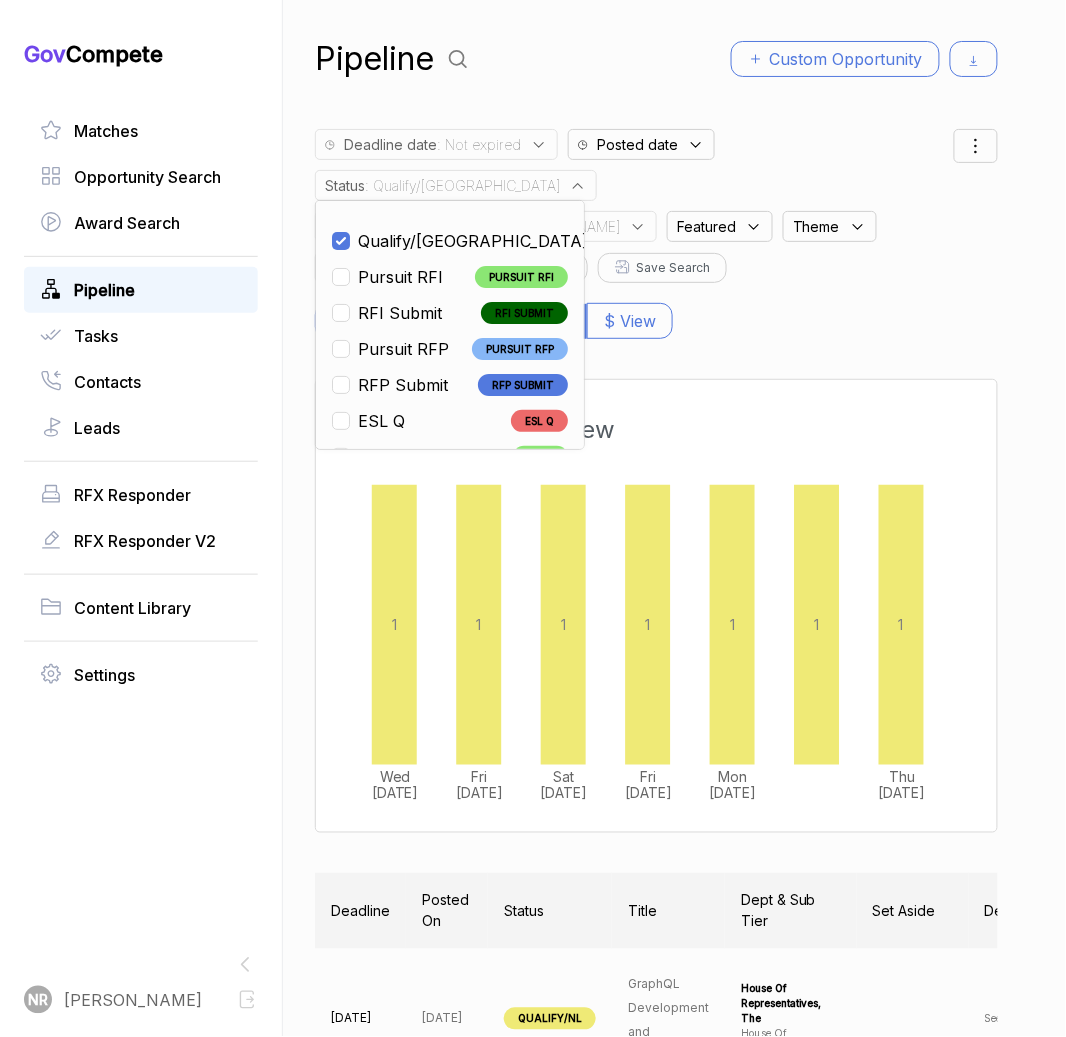 click on "Kanban View Deadline View $ View" at bounding box center (656, 311) 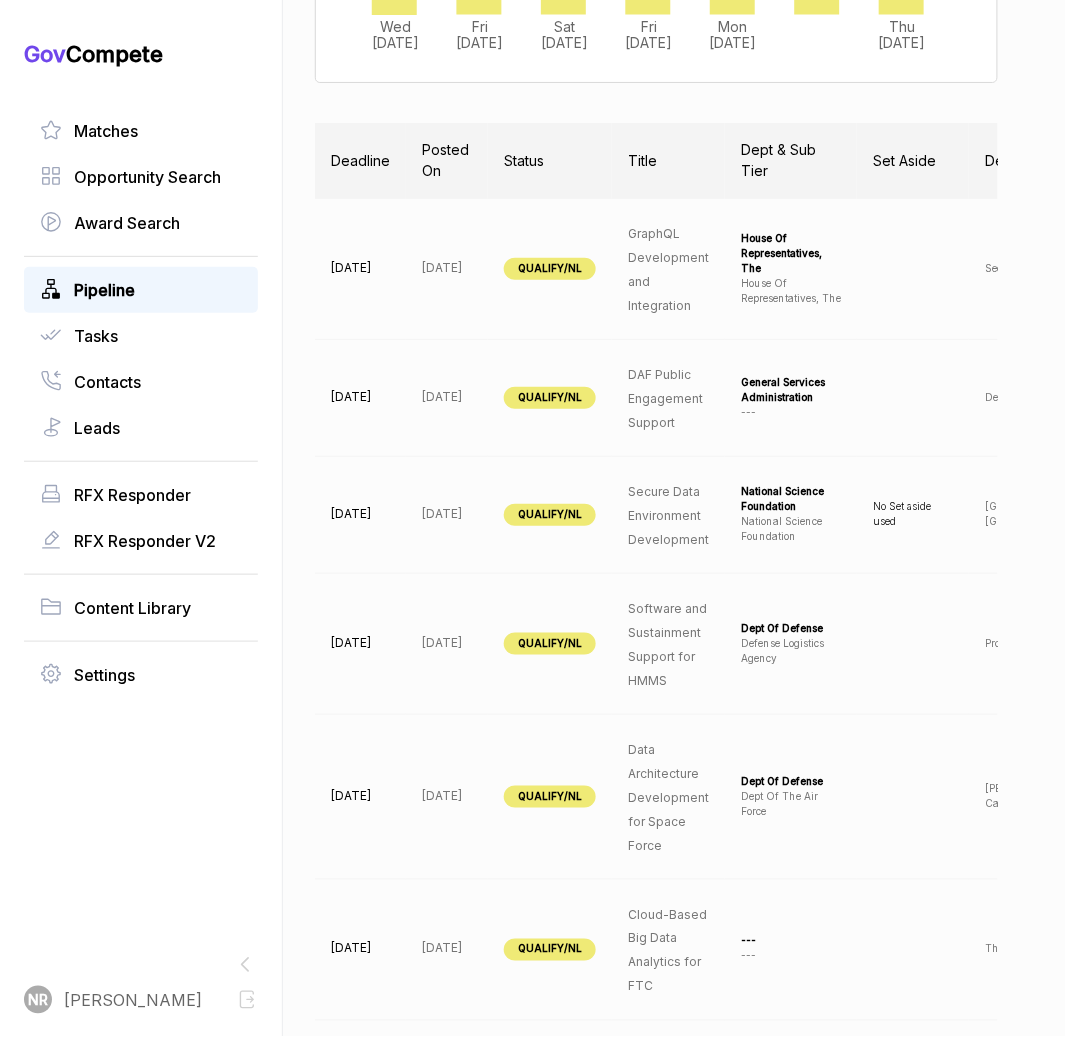 scroll, scrollTop: 754, scrollLeft: 0, axis: vertical 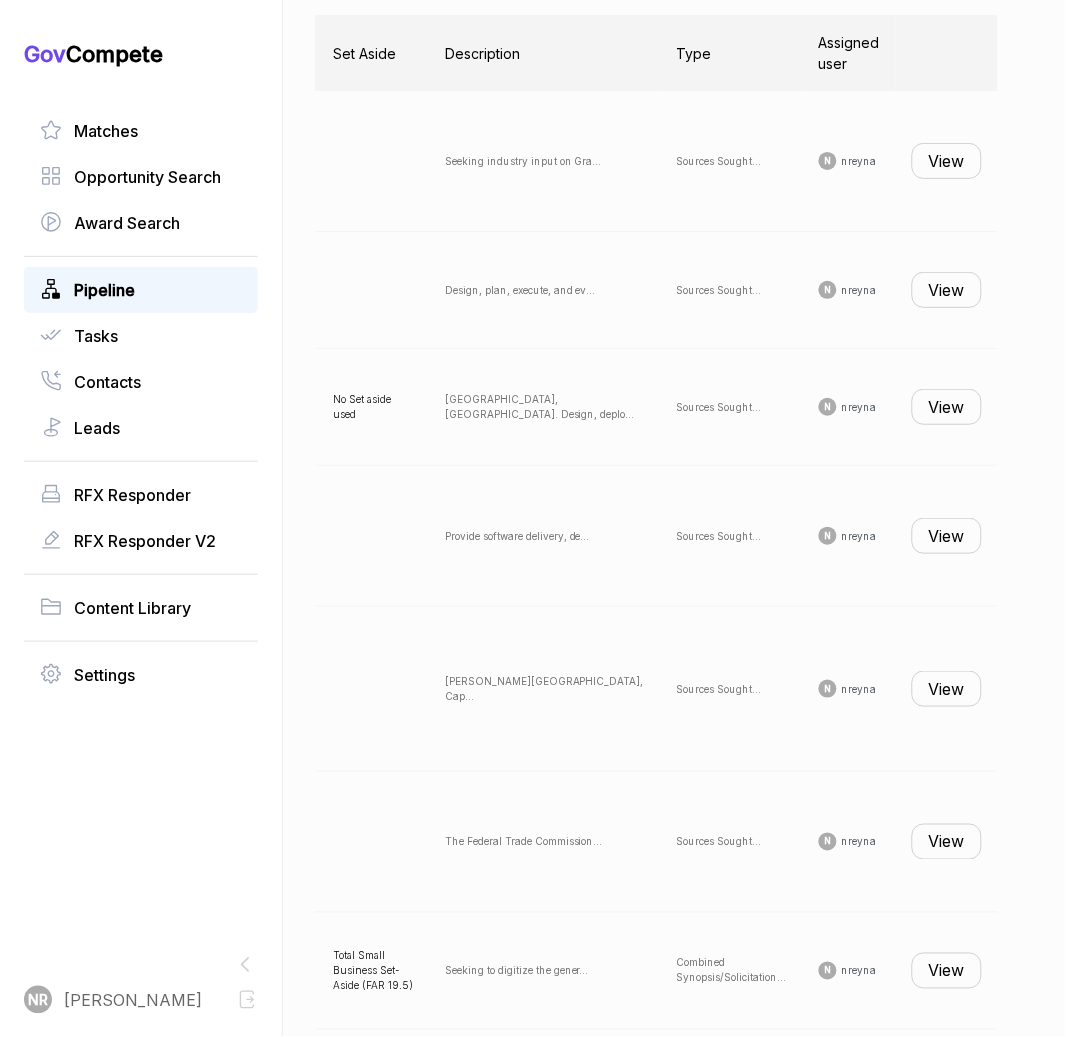 click on "View" at bounding box center (947, 161) 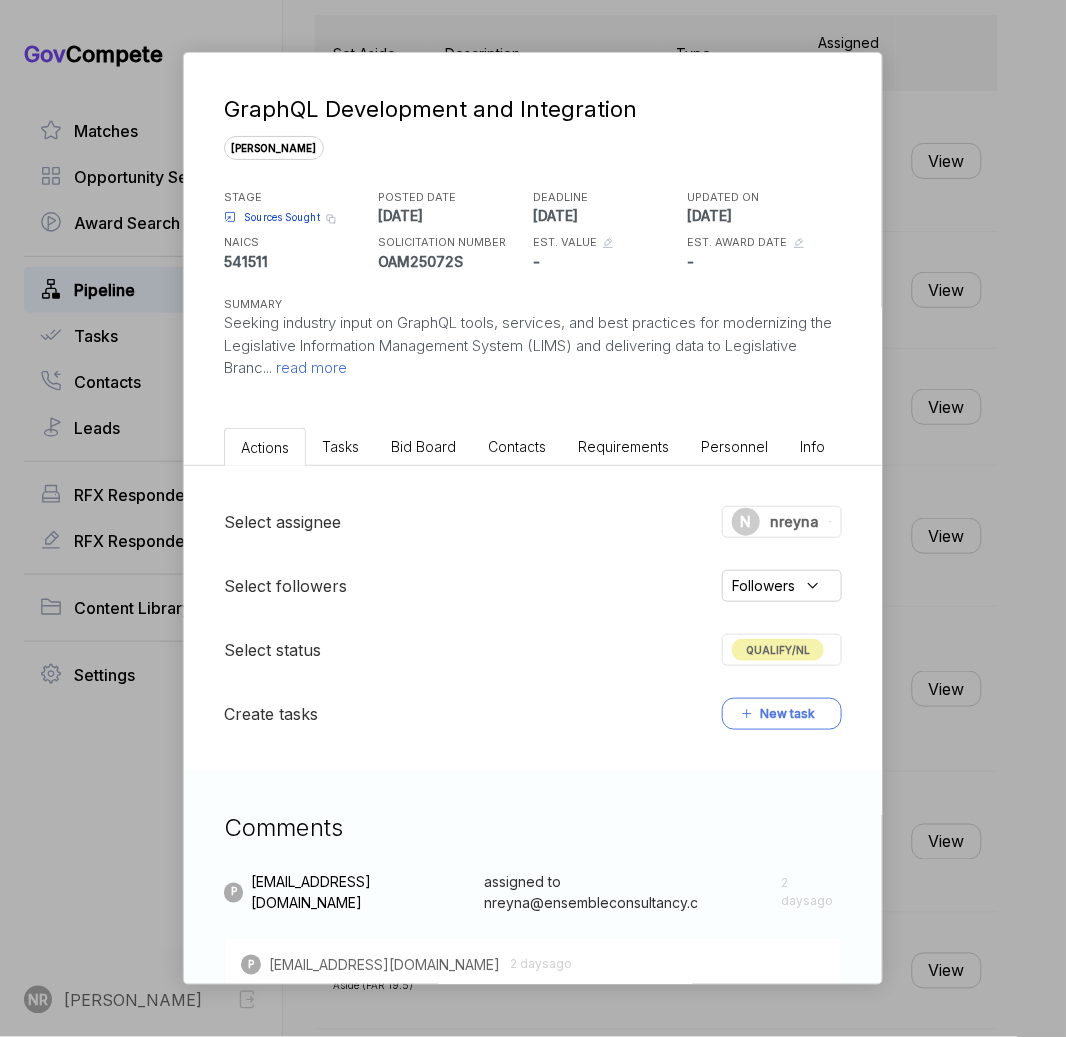 click on "read more" at bounding box center [309, 367] 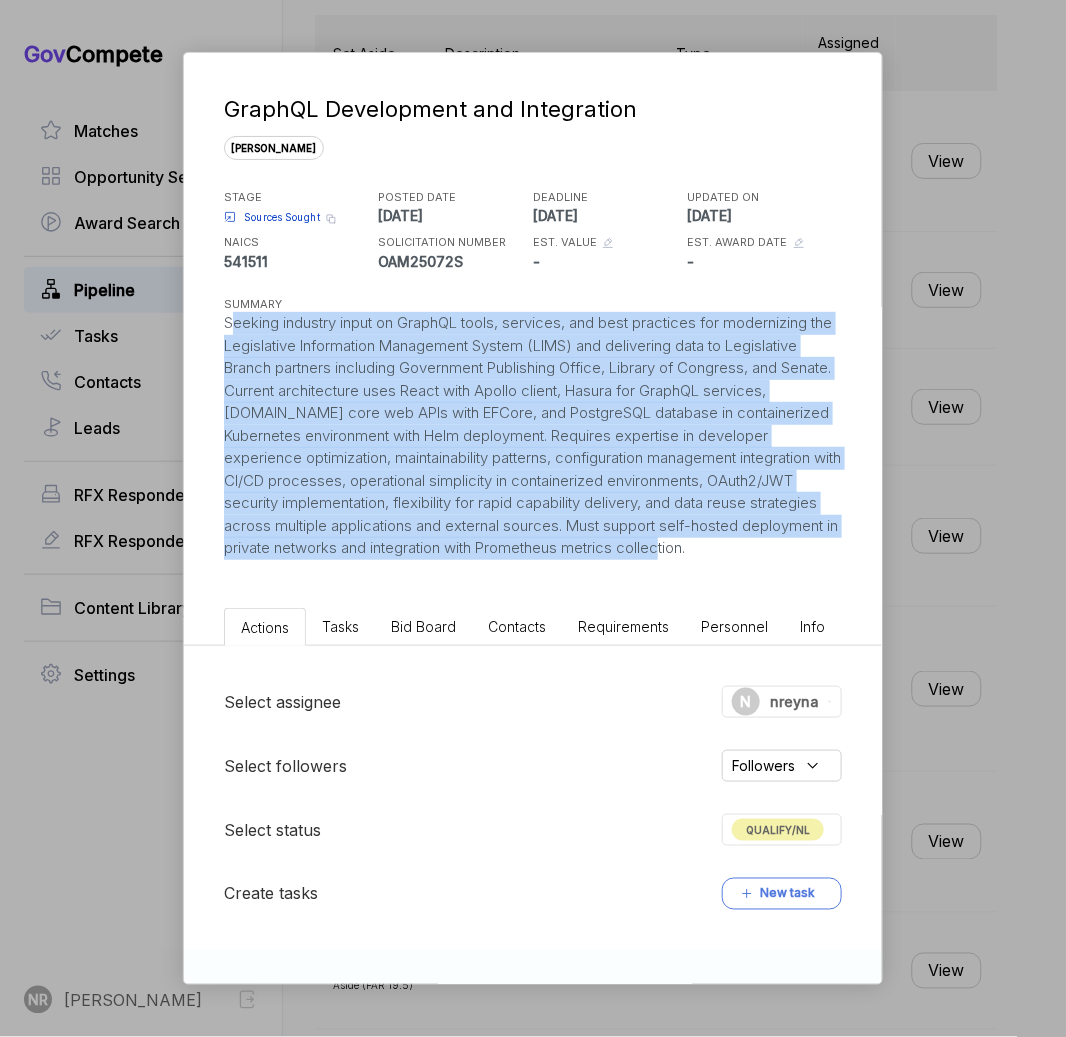 drag, startPoint x: 337, startPoint y: 571, endPoint x: 212, endPoint y: 328, distance: 273.26544 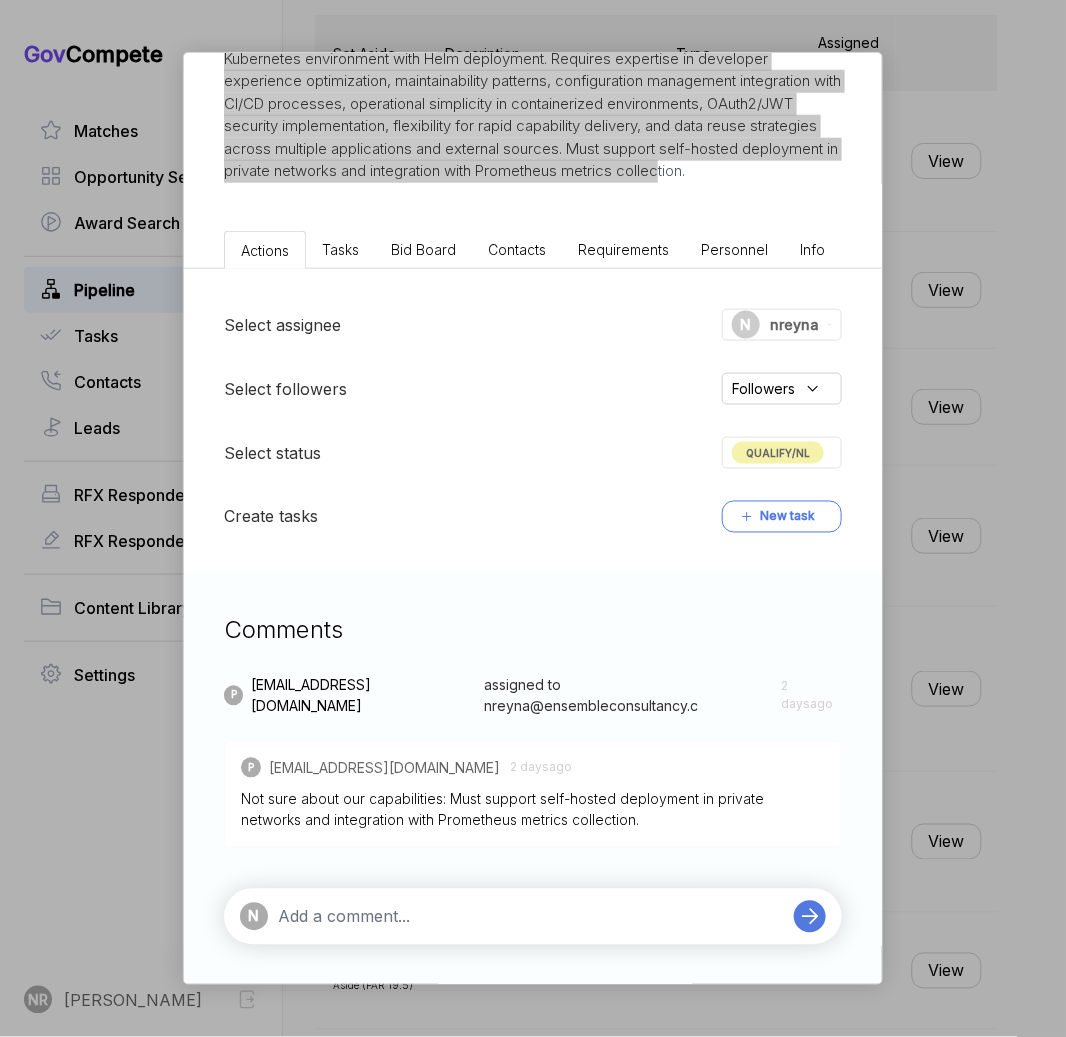 scroll, scrollTop: 400, scrollLeft: 0, axis: vertical 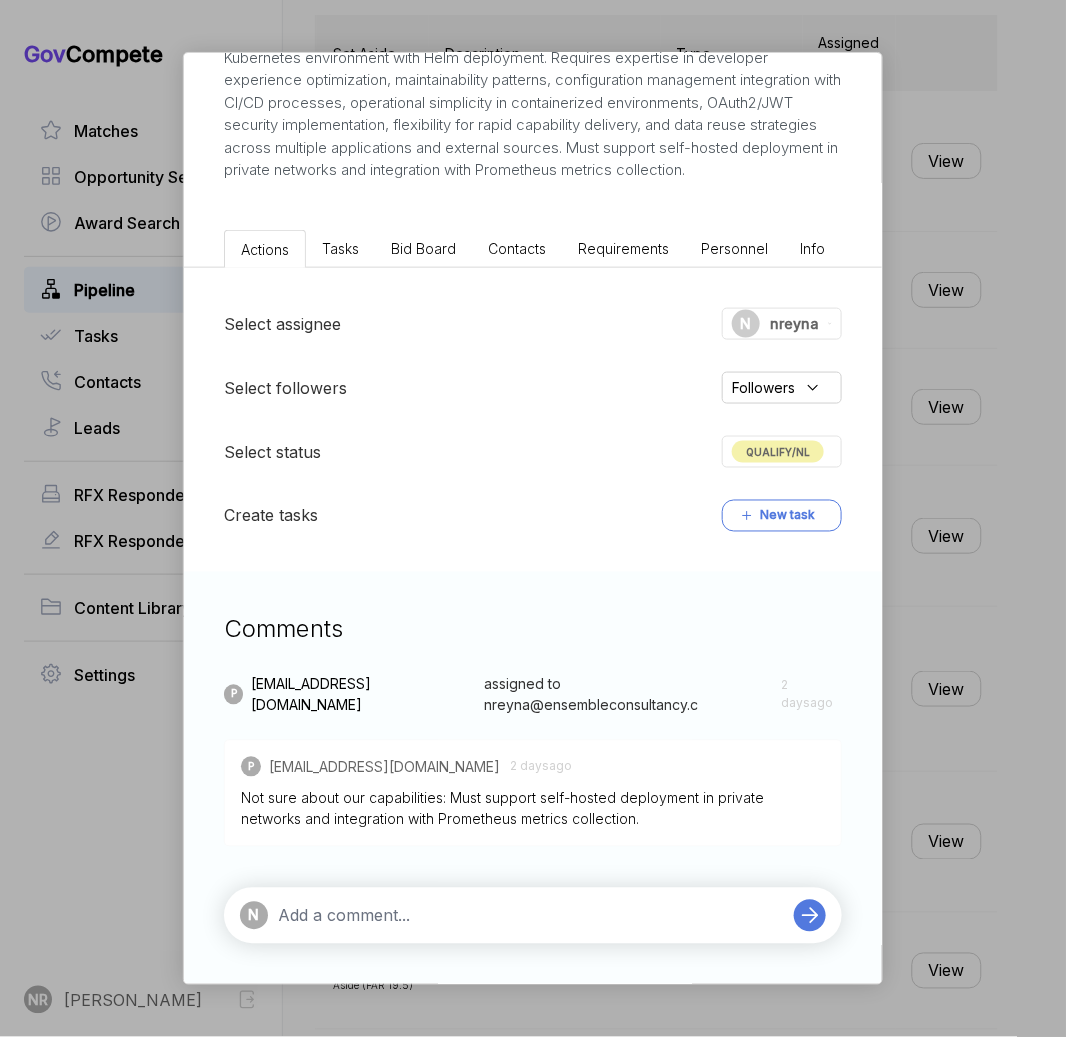 click at bounding box center [531, 916] 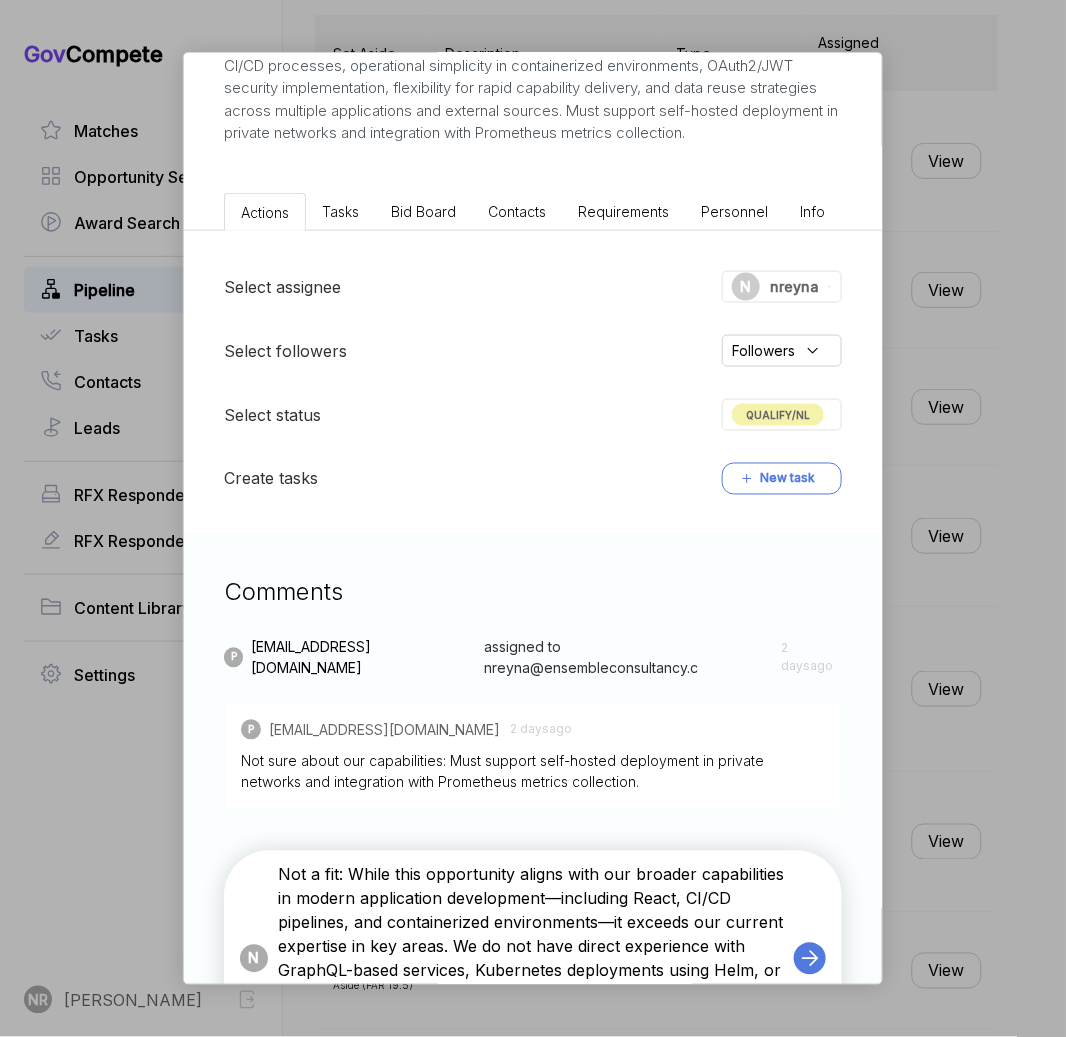 scroll, scrollTop: 544, scrollLeft: 0, axis: vertical 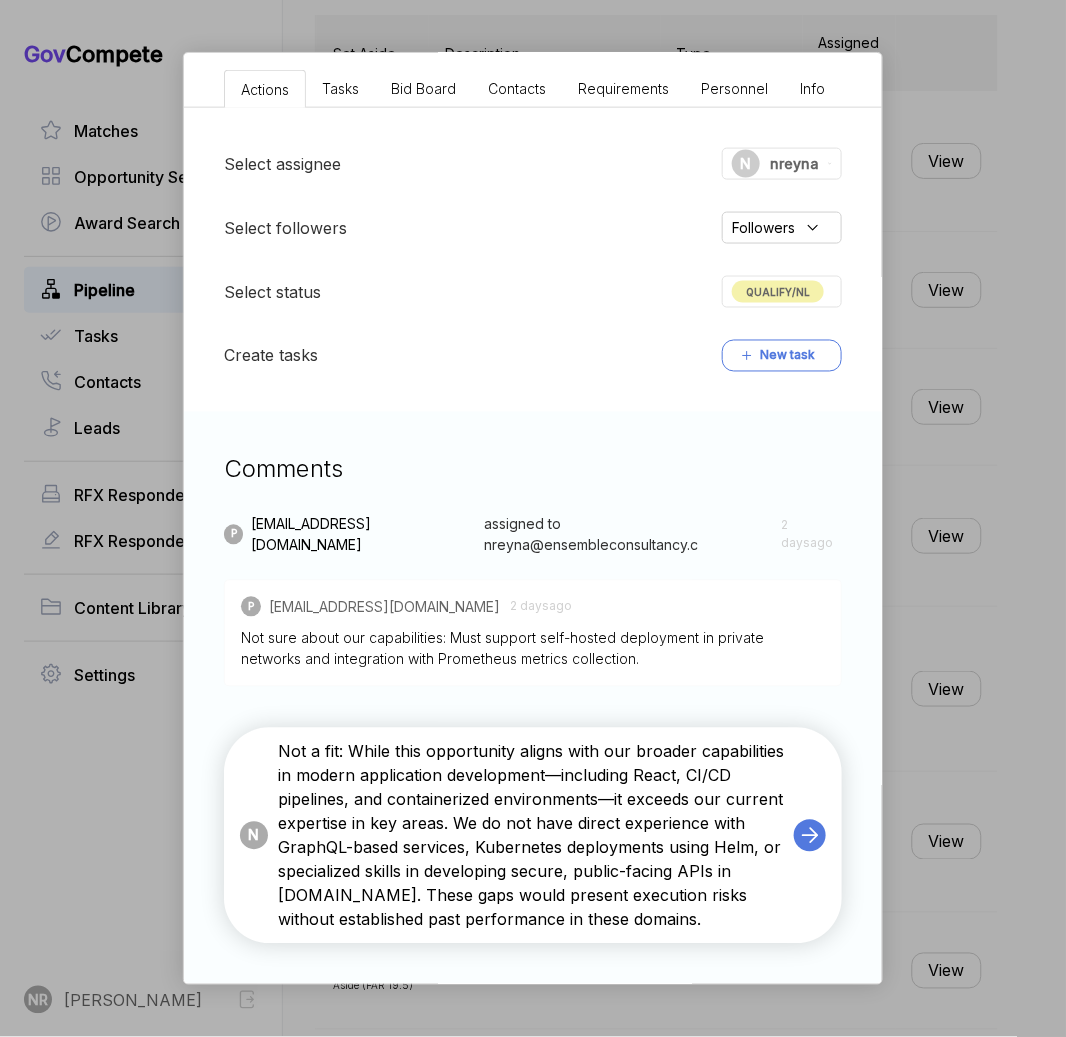 click on "Not a fit: While this opportunity aligns with our broader capabilities in modern application development—including React, CI/CD pipelines, and containerized environments—it exceeds our current expertise in key areas. We do not have direct experience with GraphQL-based services, Kubernetes deployments using Helm, or specialized skills in developing secure, public-facing APIs in [DOMAIN_NAME]. These gaps would present execution risks without established past performance in these domains." at bounding box center [531, 836] 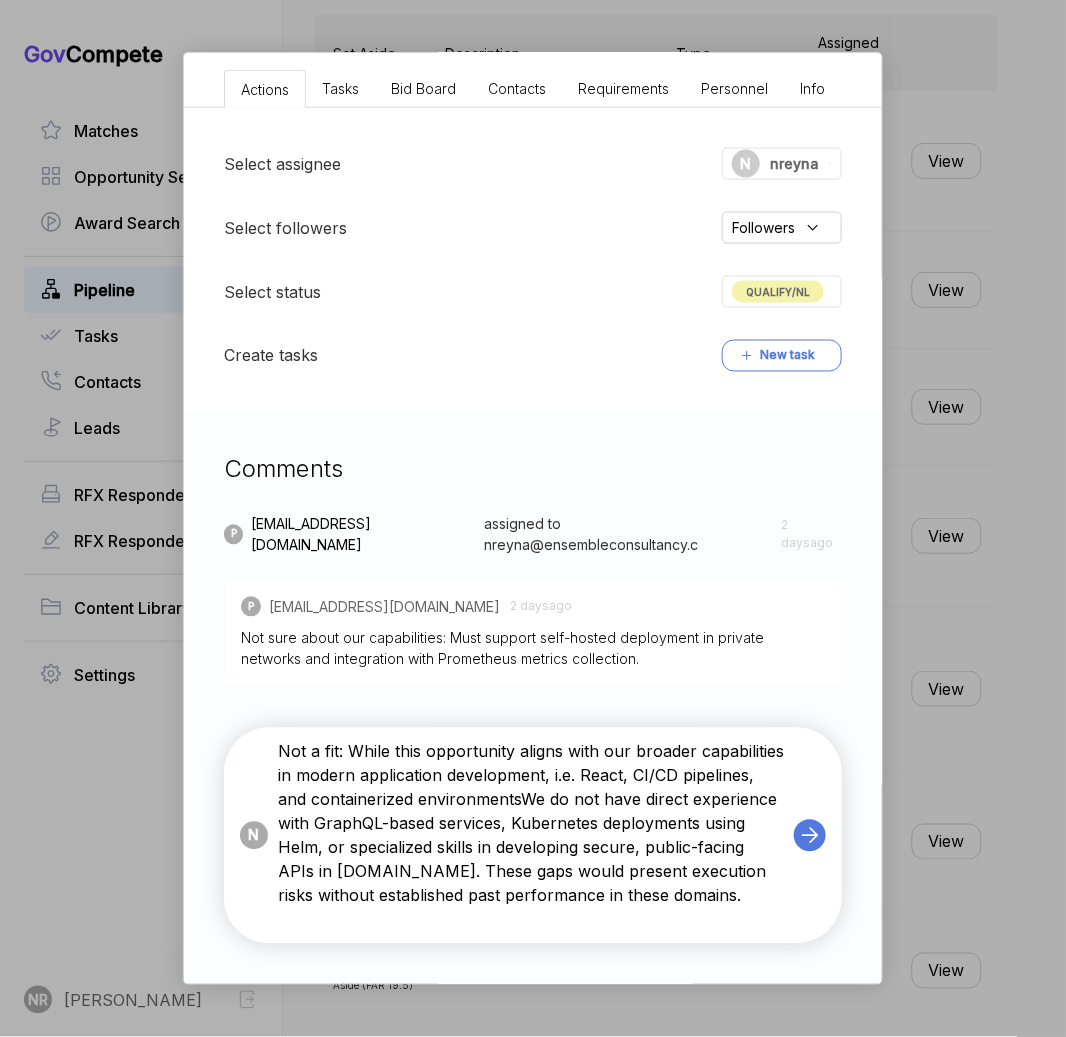 scroll, scrollTop: 535, scrollLeft: 0, axis: vertical 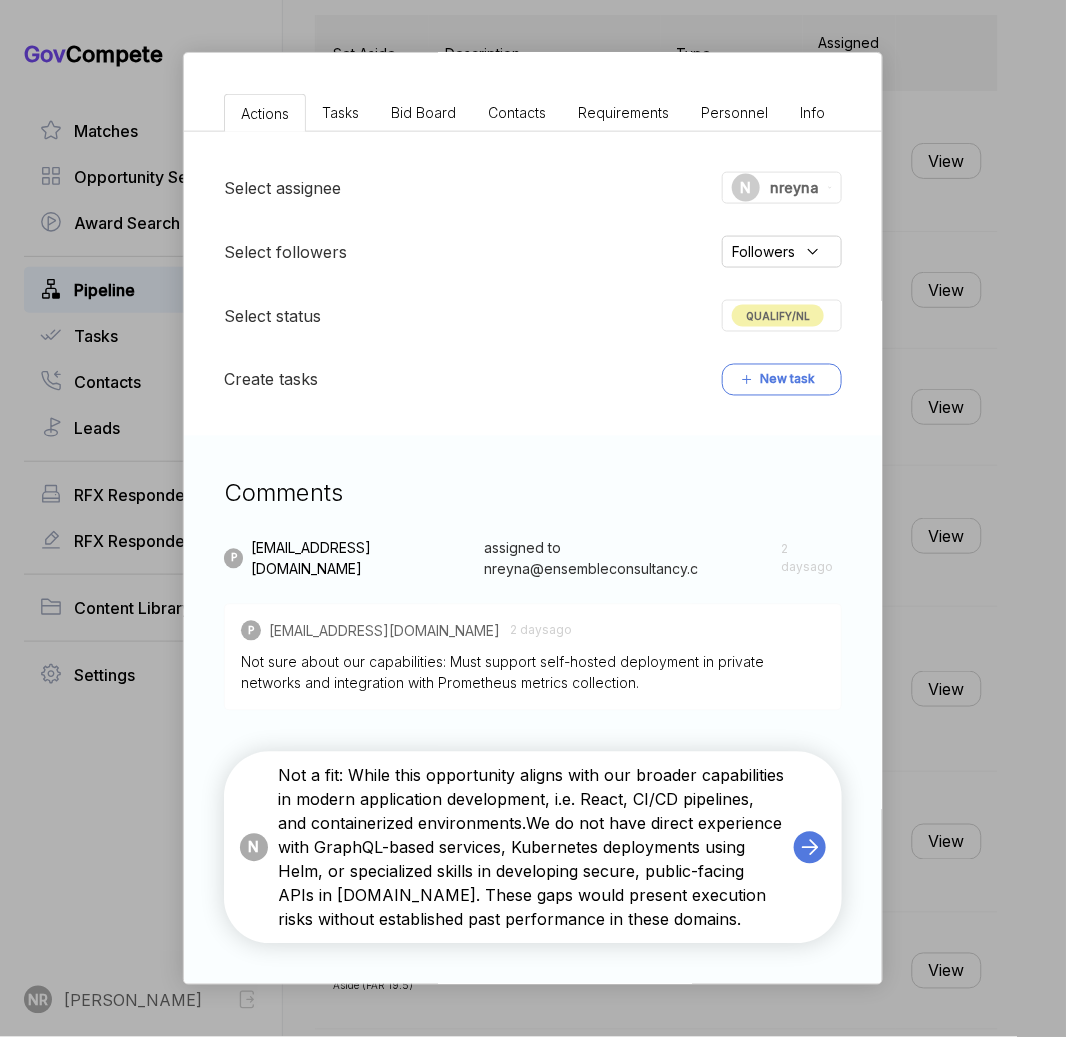 type on "Not a fit: While this opportunity aligns with our broader capabilities in modern application development, i.e. React, CI/CD pipelines, and containerized environments. We do not have direct experience with GraphQL-based services, Kubernetes deployments using Helm, or specialized skills in developing secure, public-facing APIs in [DOMAIN_NAME]. These gaps would present execution risks without established past performance in these domains." 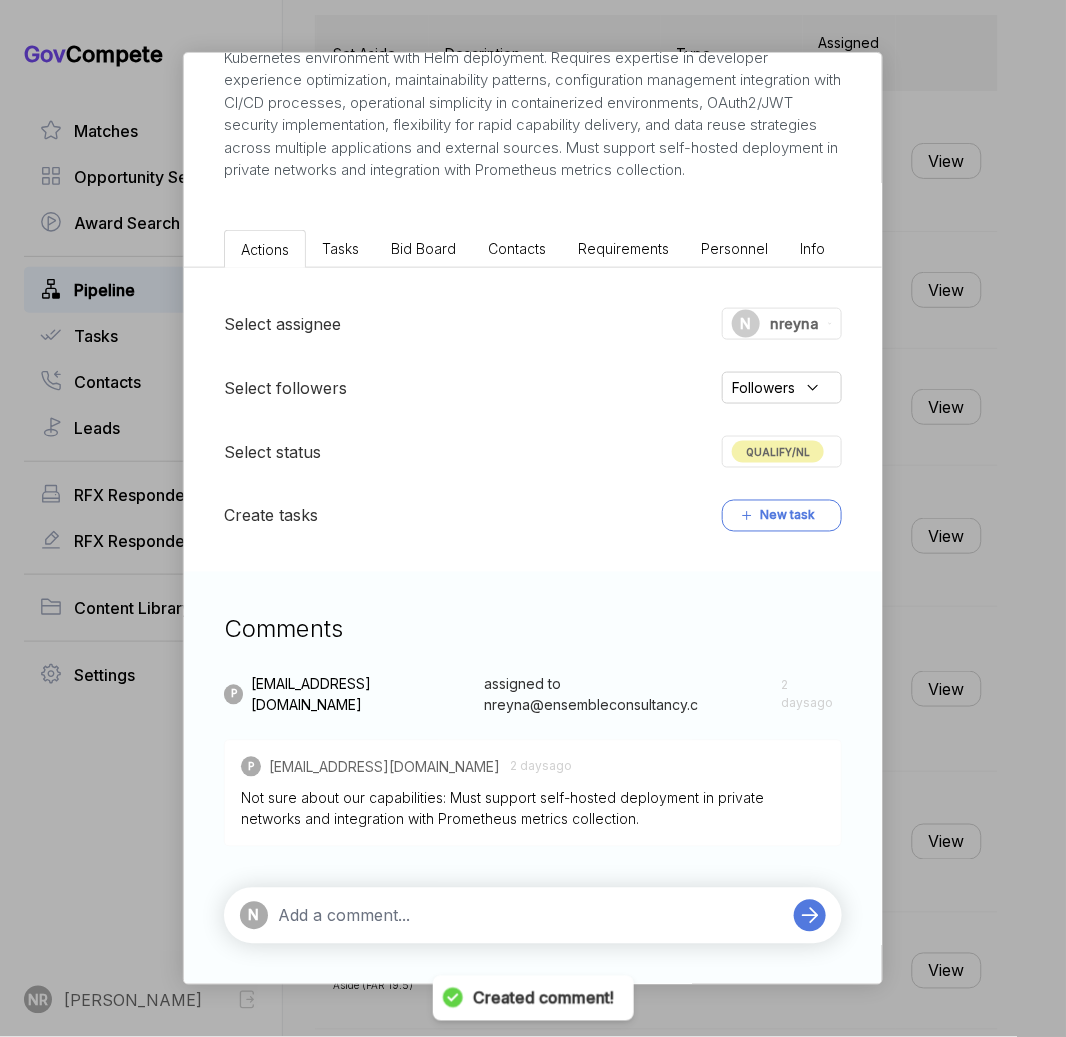 scroll, scrollTop: 544, scrollLeft: 0, axis: vertical 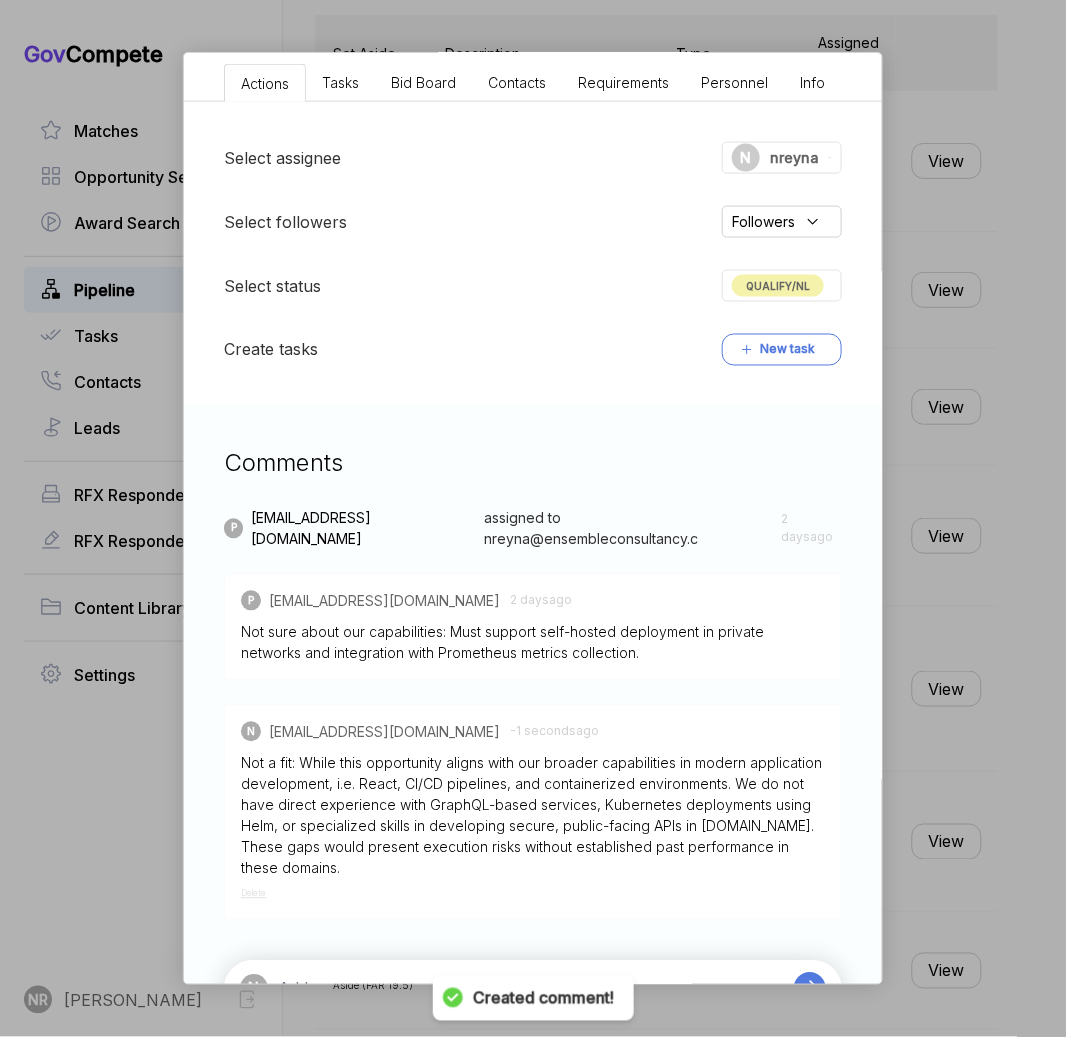 type 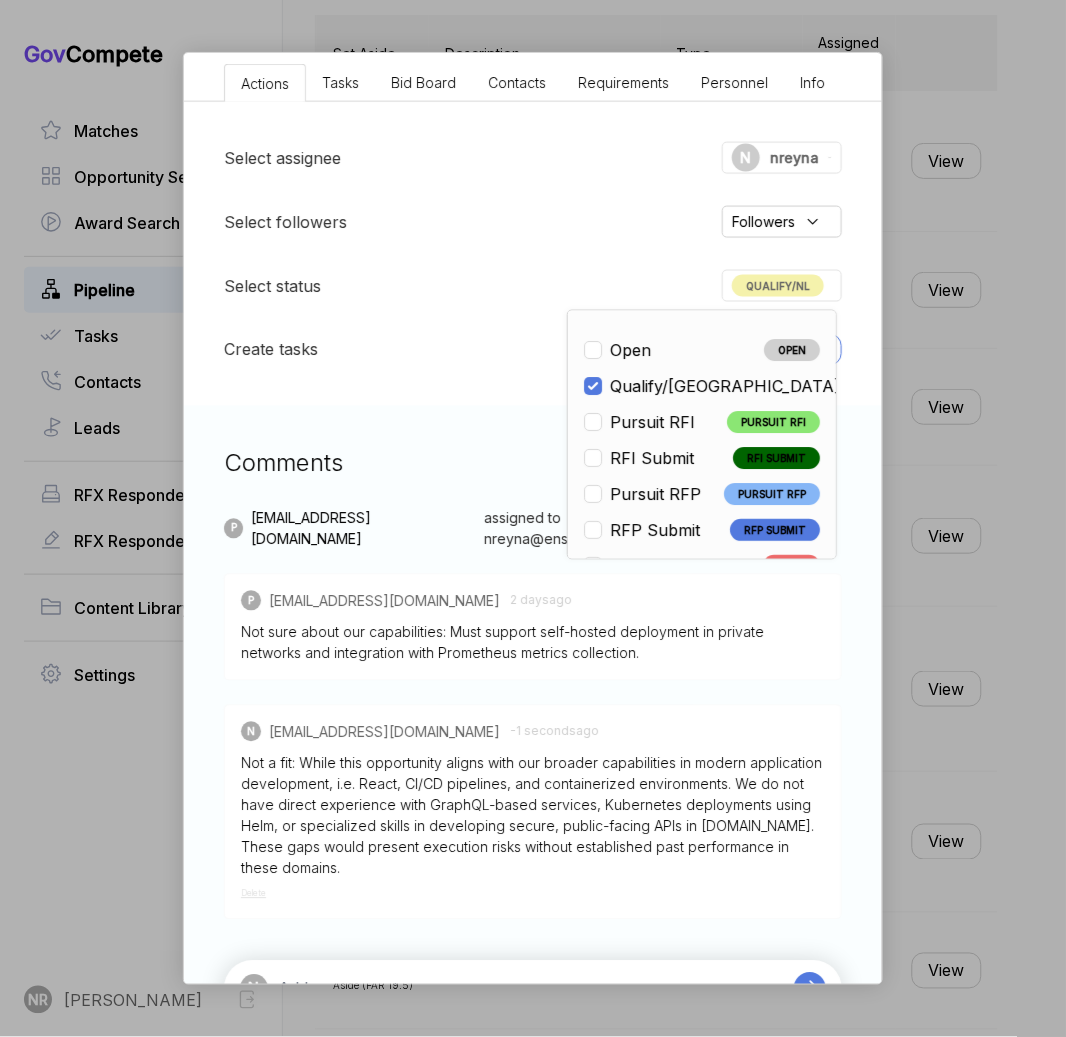scroll, scrollTop: 468, scrollLeft: 0, axis: vertical 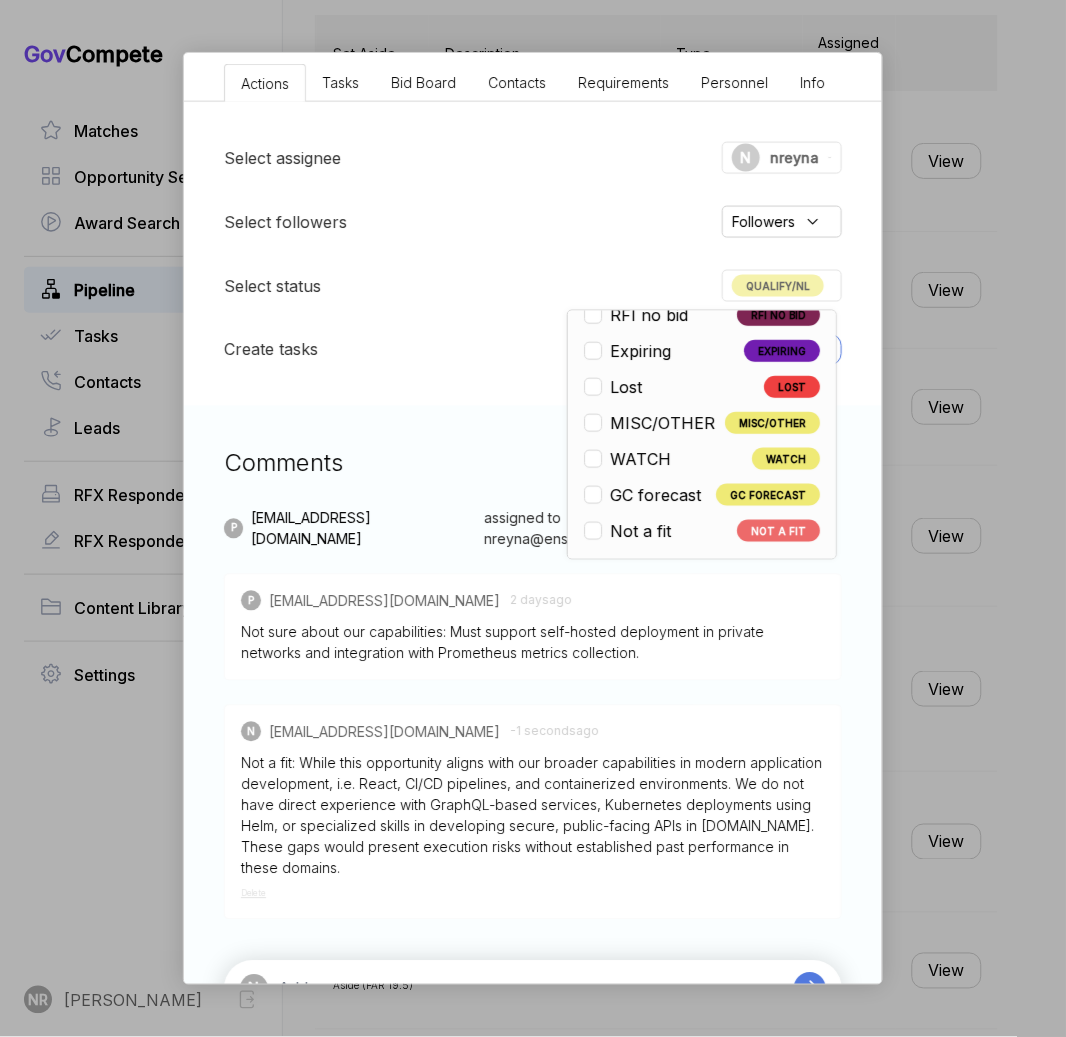 click on "Not a fit" at bounding box center [640, 531] 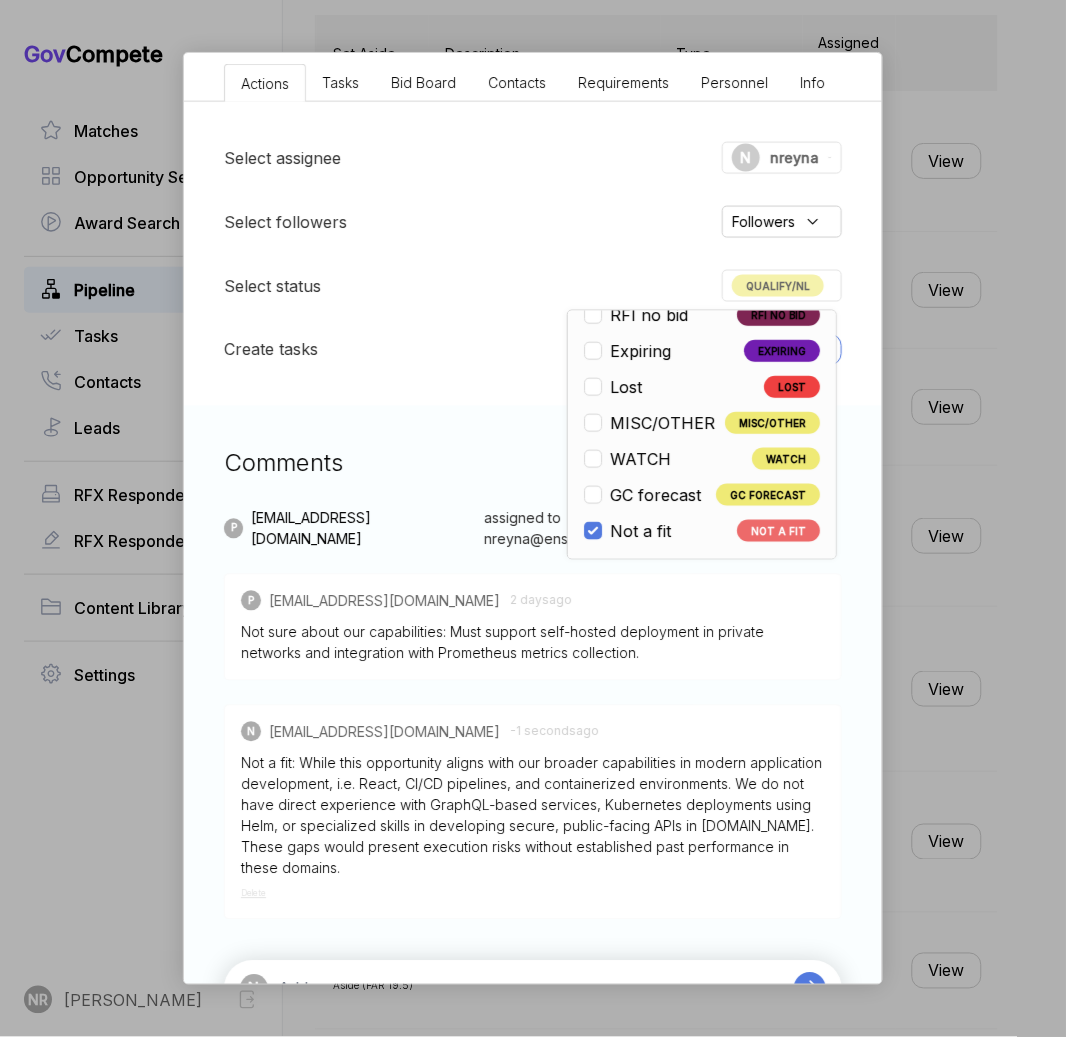 checkbox on "false" 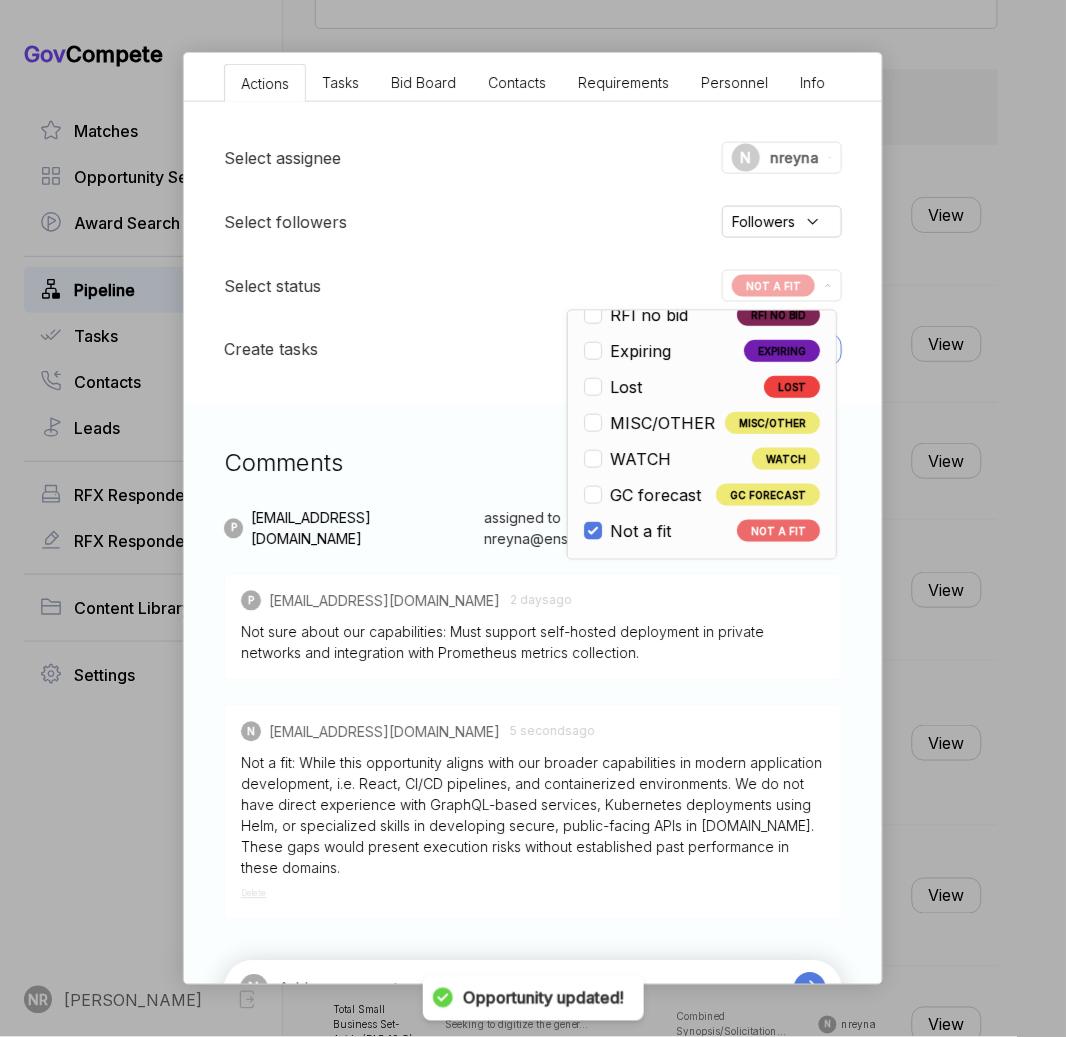 scroll, scrollTop: 858, scrollLeft: 0, axis: vertical 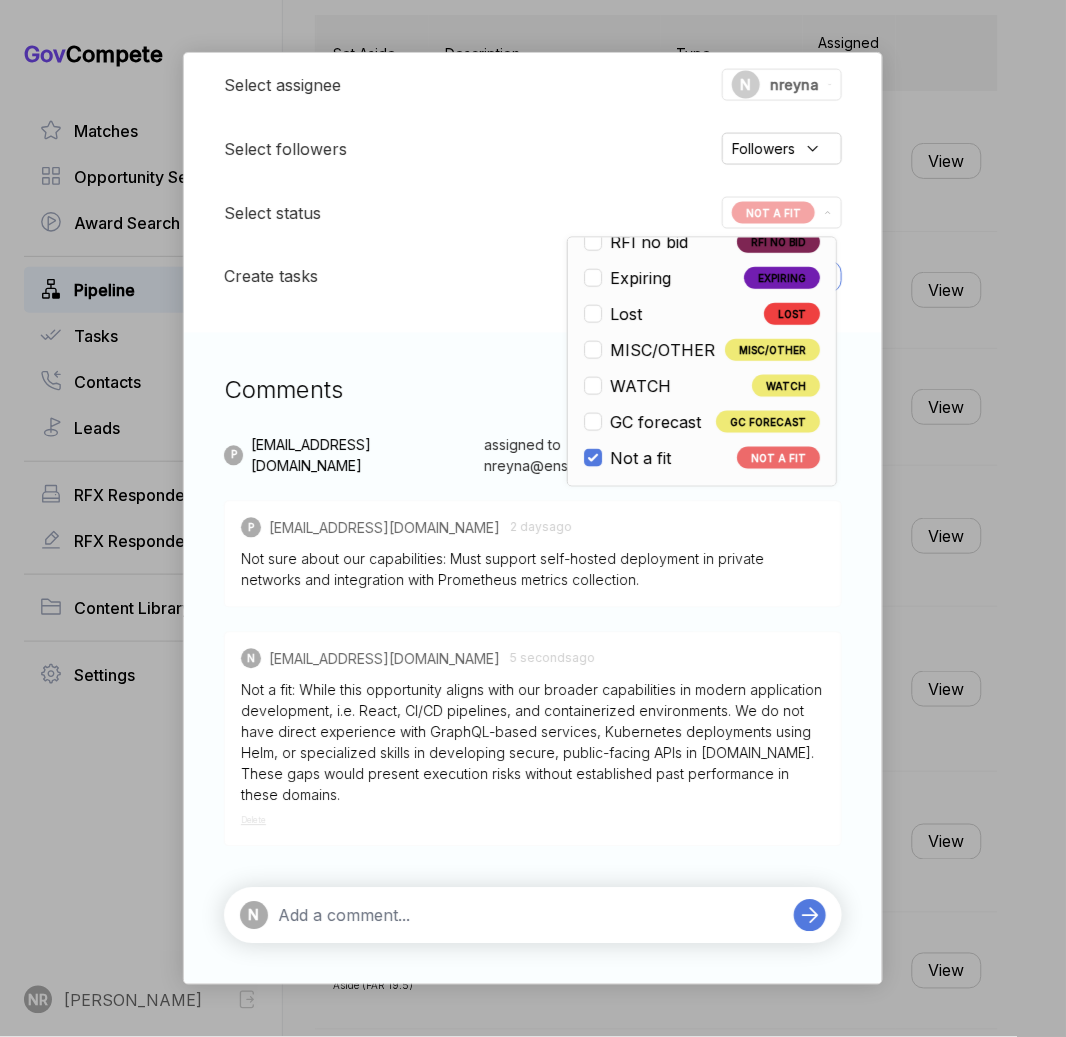 click on "N" at bounding box center [533, 916] 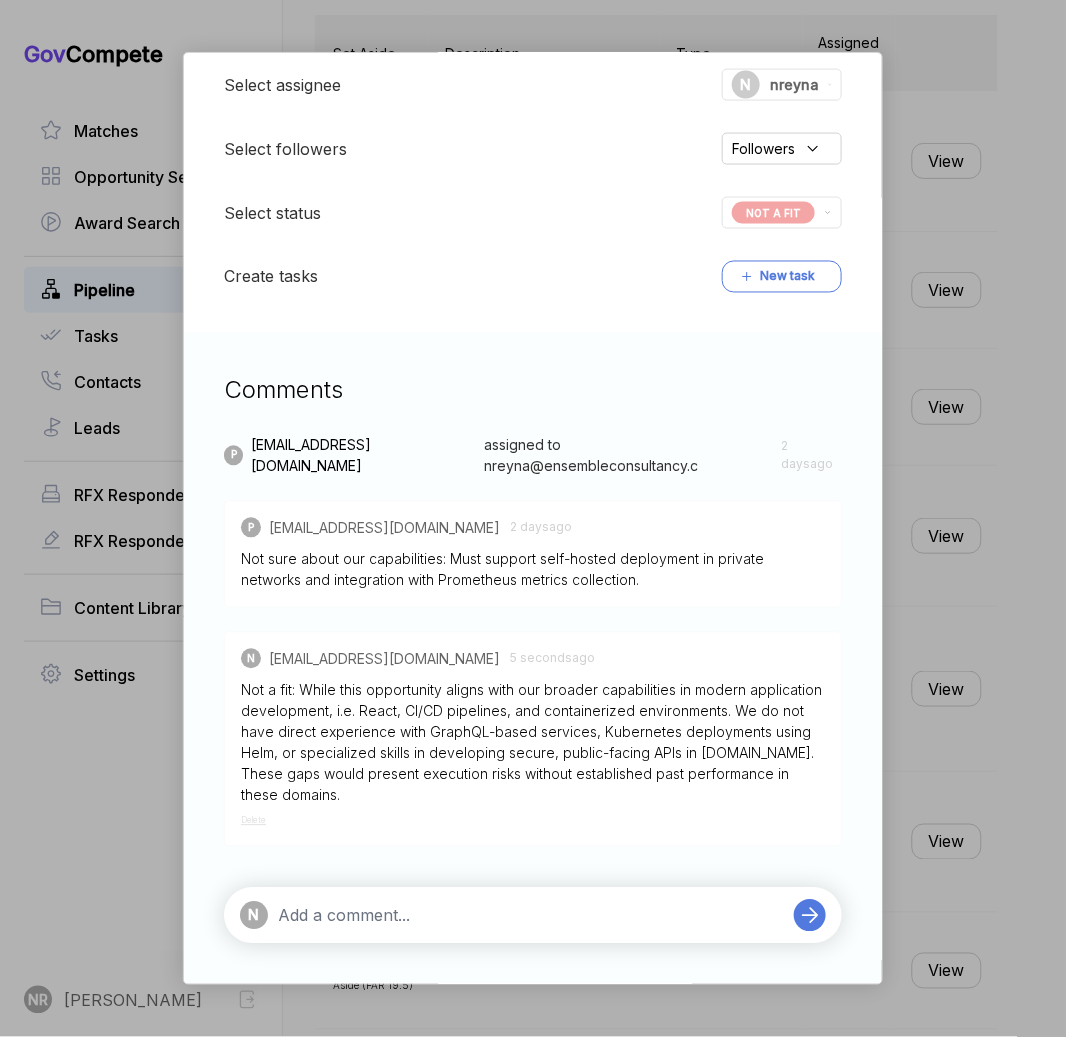 click at bounding box center [531, 916] 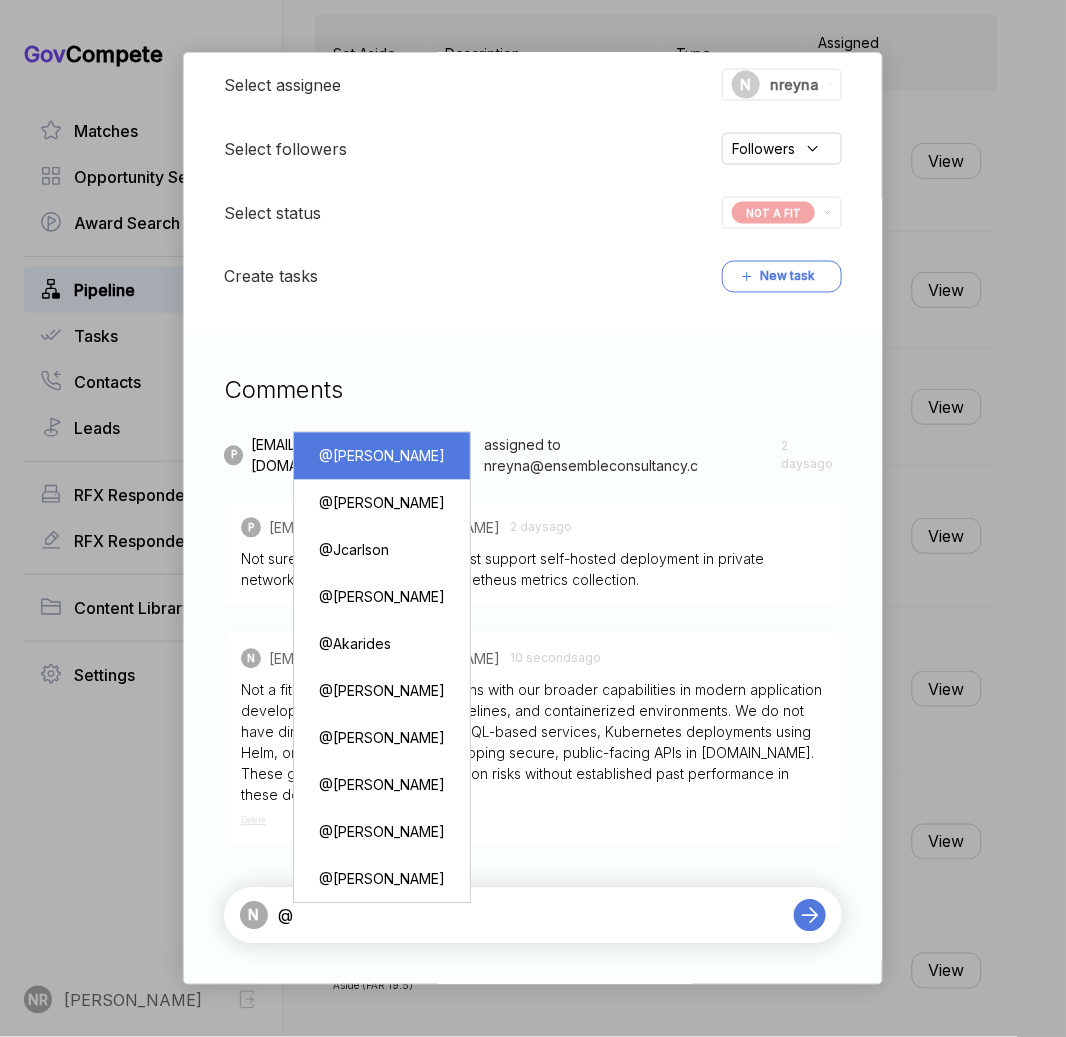 type on "@[PERSON_NAME]" 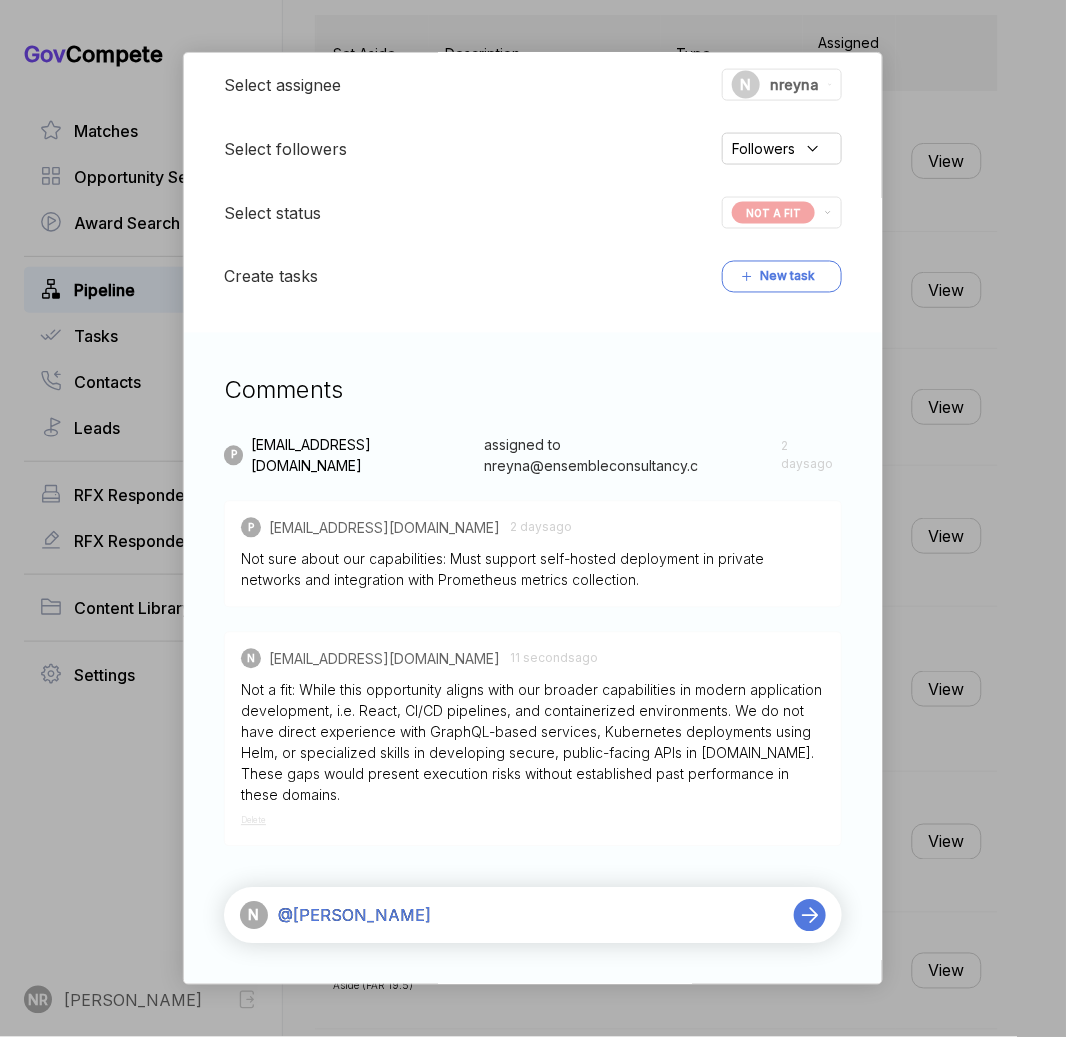 type 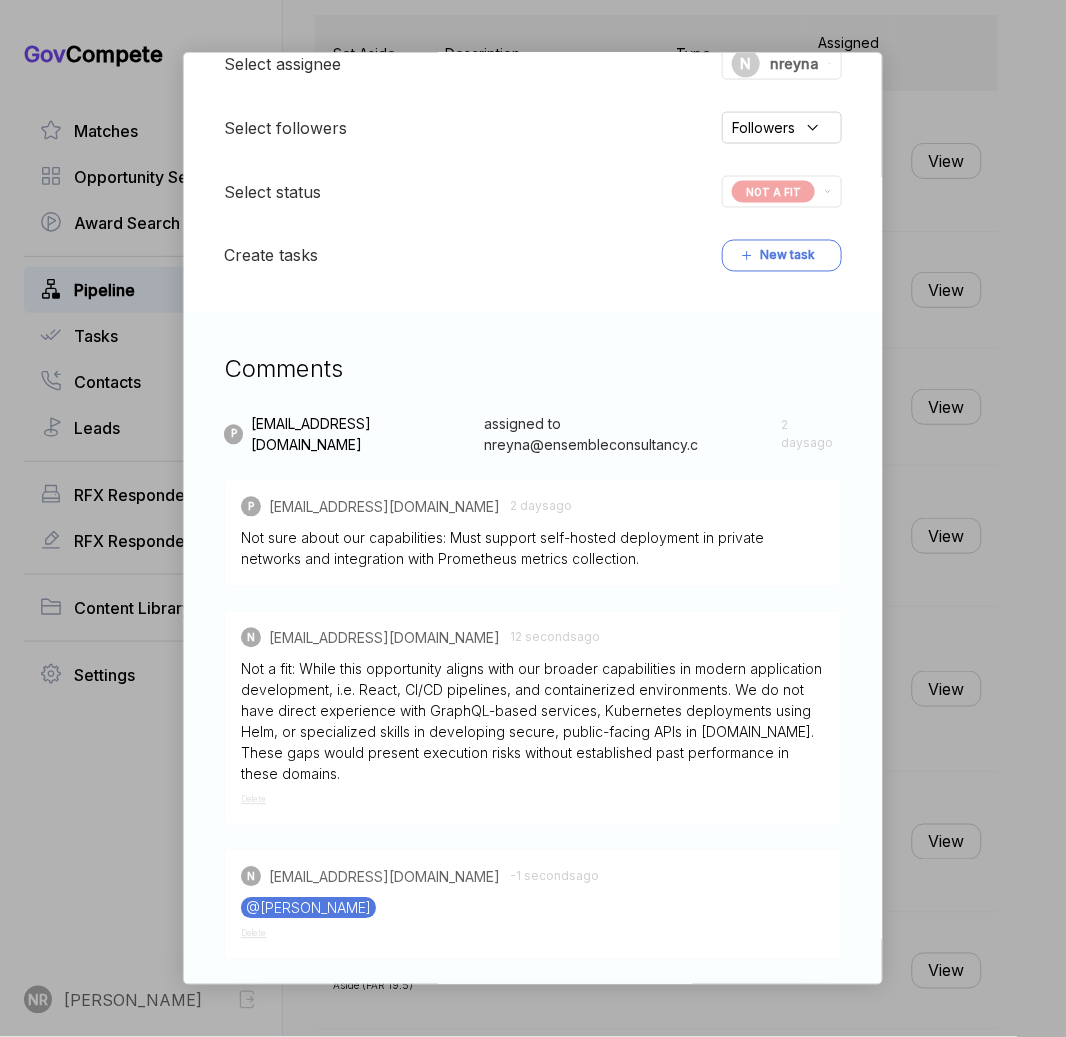 click on "GraphQL Development and Integration [PERSON_NAME] STAGE Sources Sought Copy link POSTED DATE [DATE] DEADLINE [DATE] UPDATED ON [DATE] NAICS 541511 SOLICITATION NUMBER OAM25072S EST. VALUE - EST. AWARD DATE - SUMMARY Actions Tasks Bid Board Contacts Requirements Personnel Info Select assignee   N nreyna Select followers Followers Select status   NOT A FIT Create tasks  New task   Comments P [EMAIL_ADDRESS][DOMAIN_NAME] assigned to nreyna@ensembleconsultancy.c [DATE] P [EMAIL_ADDRESS][DOMAIN_NAME] [DATE] Not sure about our capabilities: Must support self-hosted deployment in private networks and integration with Prometheus metrics collection.  N [EMAIL_ADDRESS][DOMAIN_NAME] 12 seconds  ago Delete N [EMAIL_ADDRESS][DOMAIN_NAME] -1 seconds  ago @[PERSON_NAME]   Delete N" at bounding box center [533, 518] 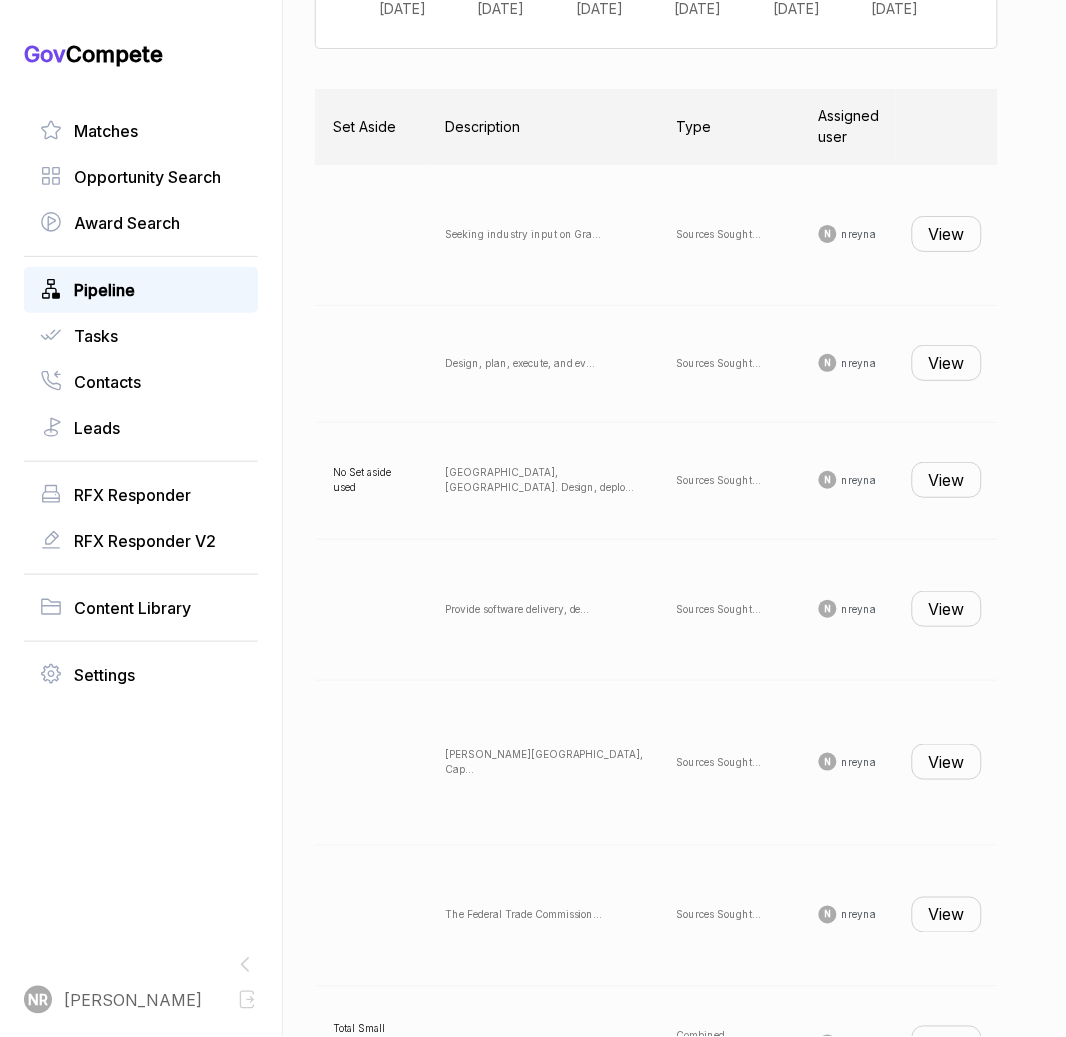scroll, scrollTop: 752, scrollLeft: 0, axis: vertical 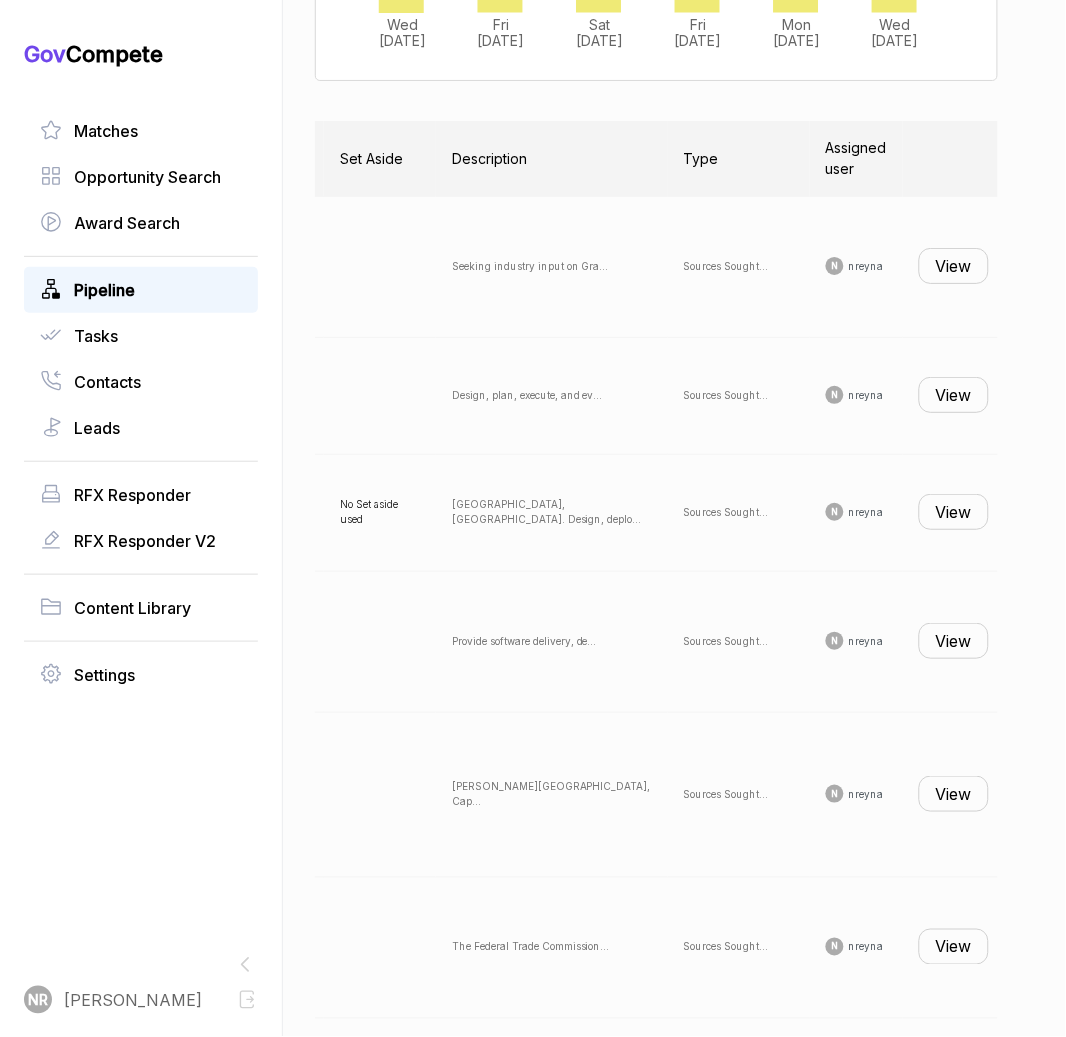 click on "View" at bounding box center (954, 396) 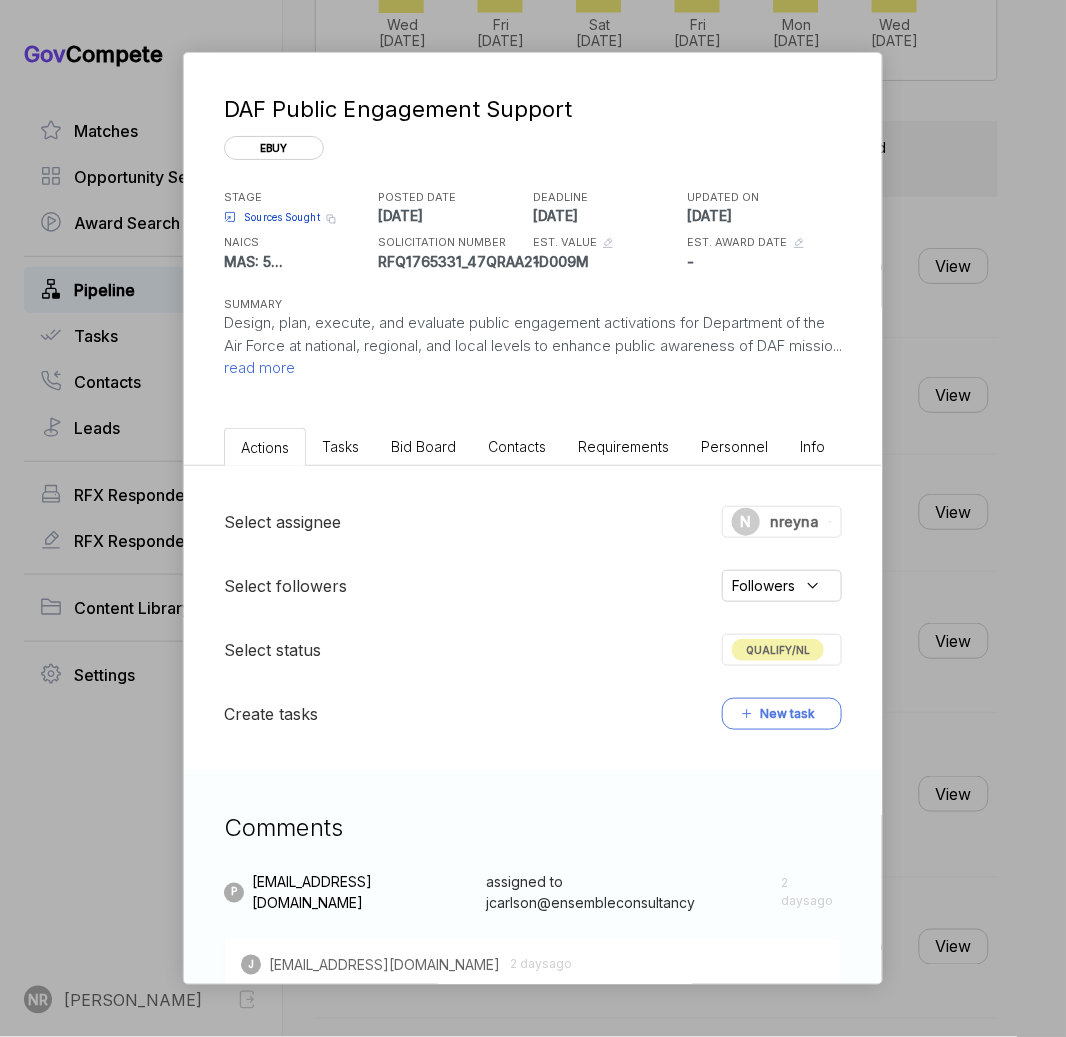 click on "read more" at bounding box center (259, 367) 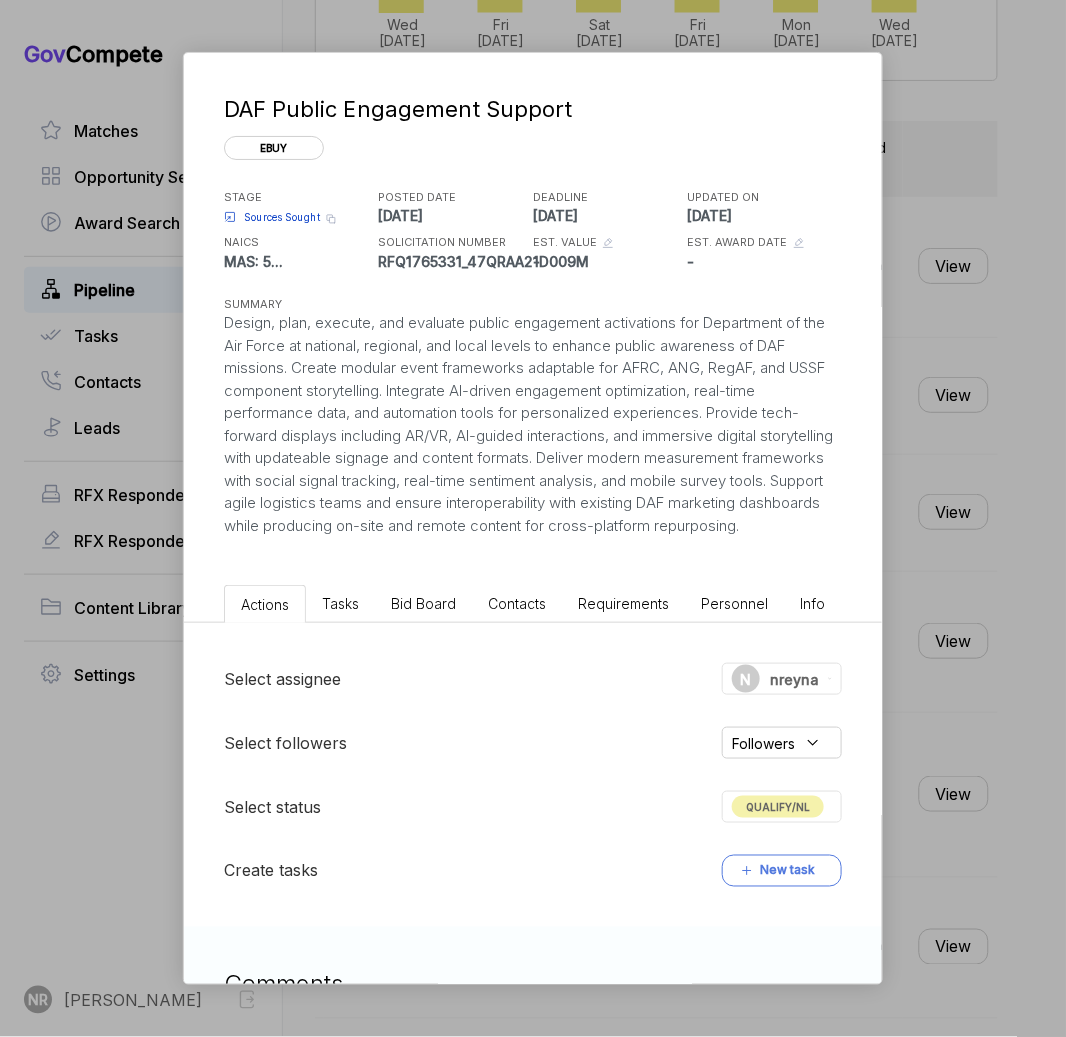 drag, startPoint x: 355, startPoint y: 560, endPoint x: 208, endPoint y: 317, distance: 284.0035 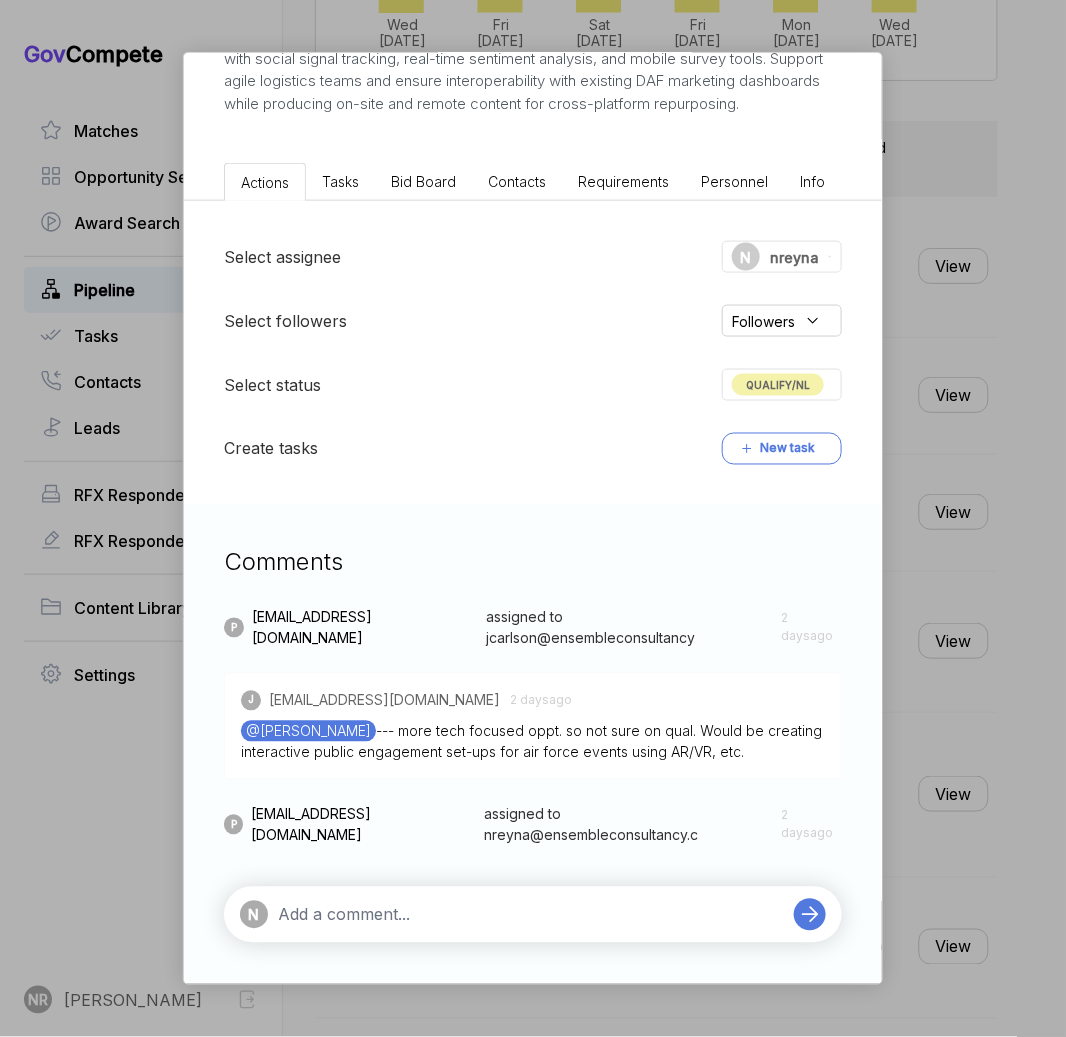 scroll, scrollTop: 443, scrollLeft: 0, axis: vertical 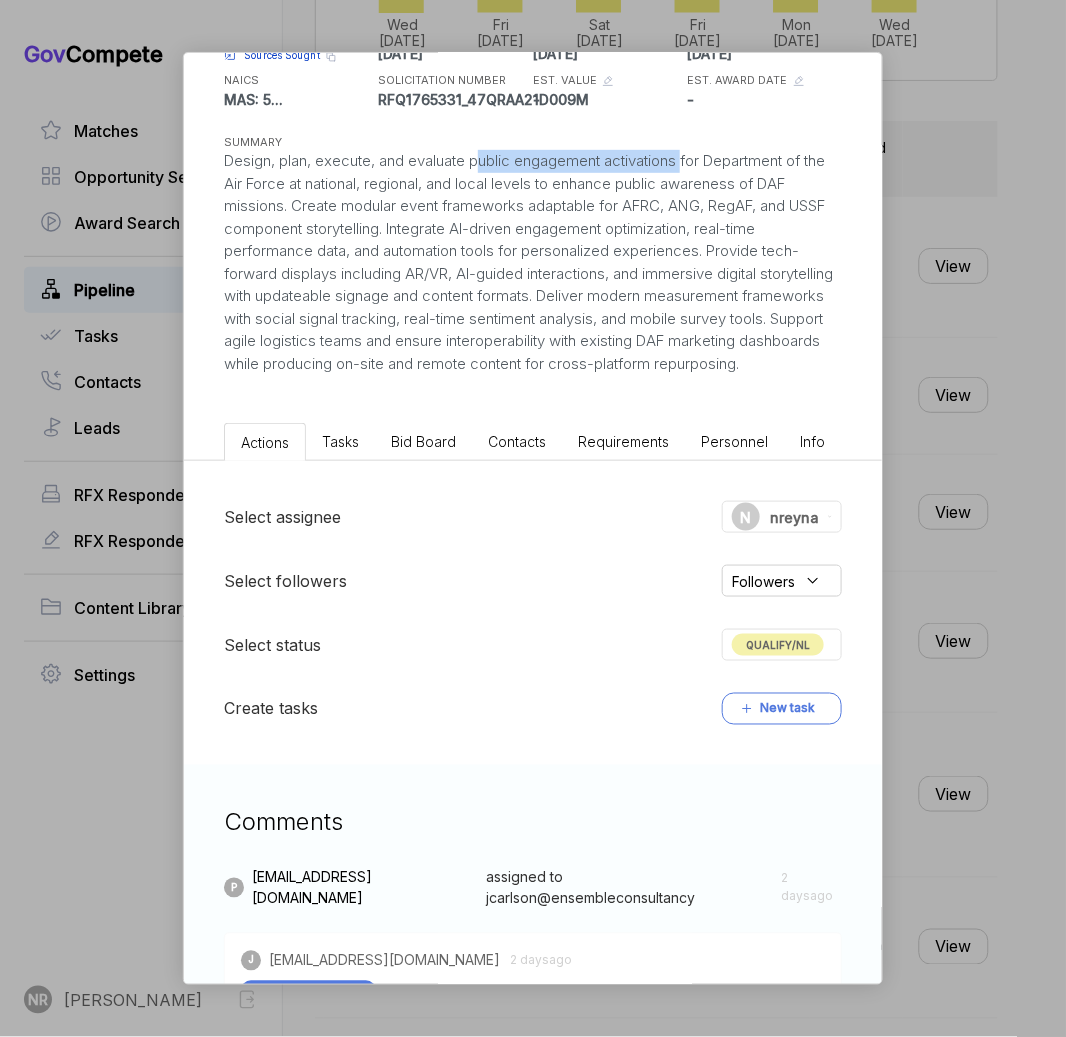 drag, startPoint x: 479, startPoint y: 162, endPoint x: 688, endPoint y: 160, distance: 209.00957 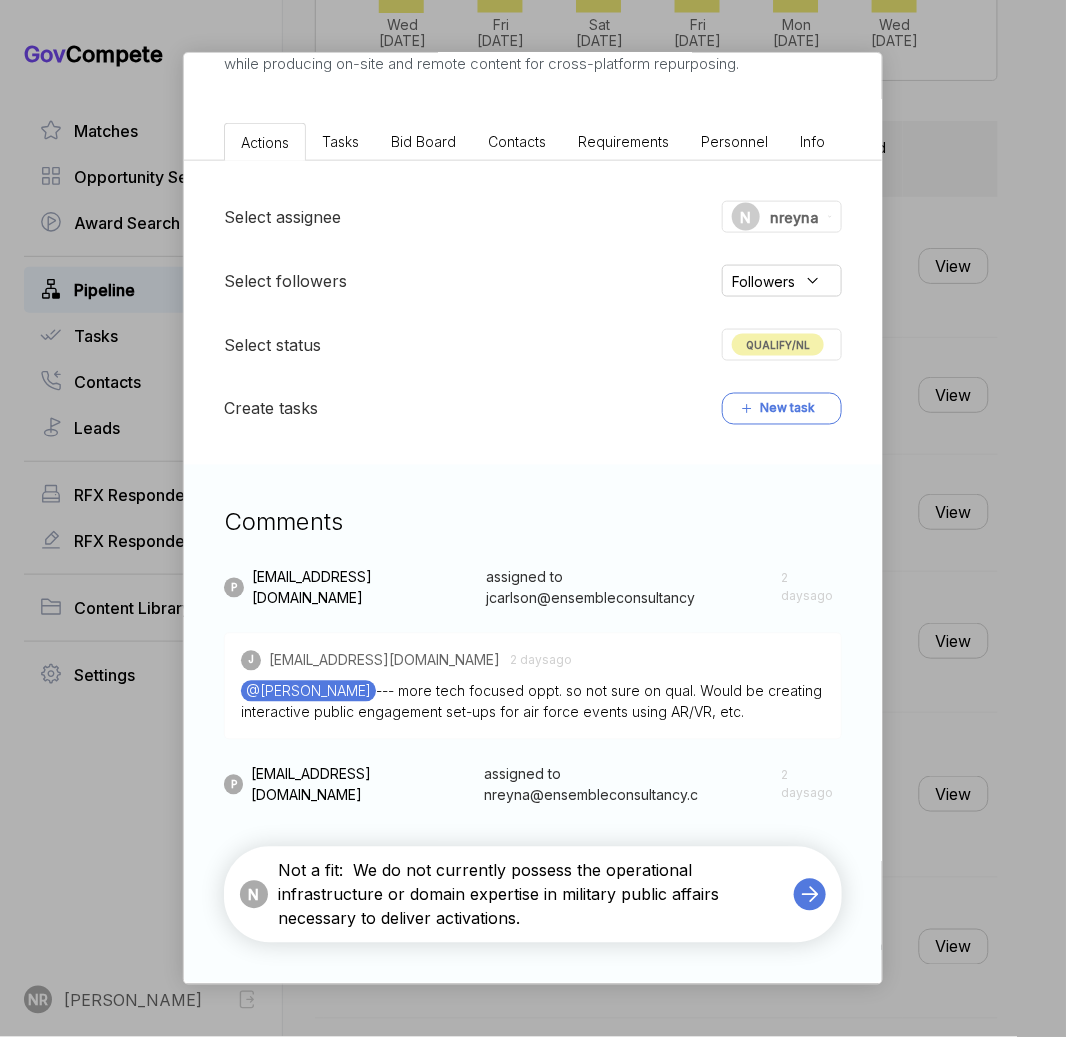 scroll, scrollTop: 483, scrollLeft: 0, axis: vertical 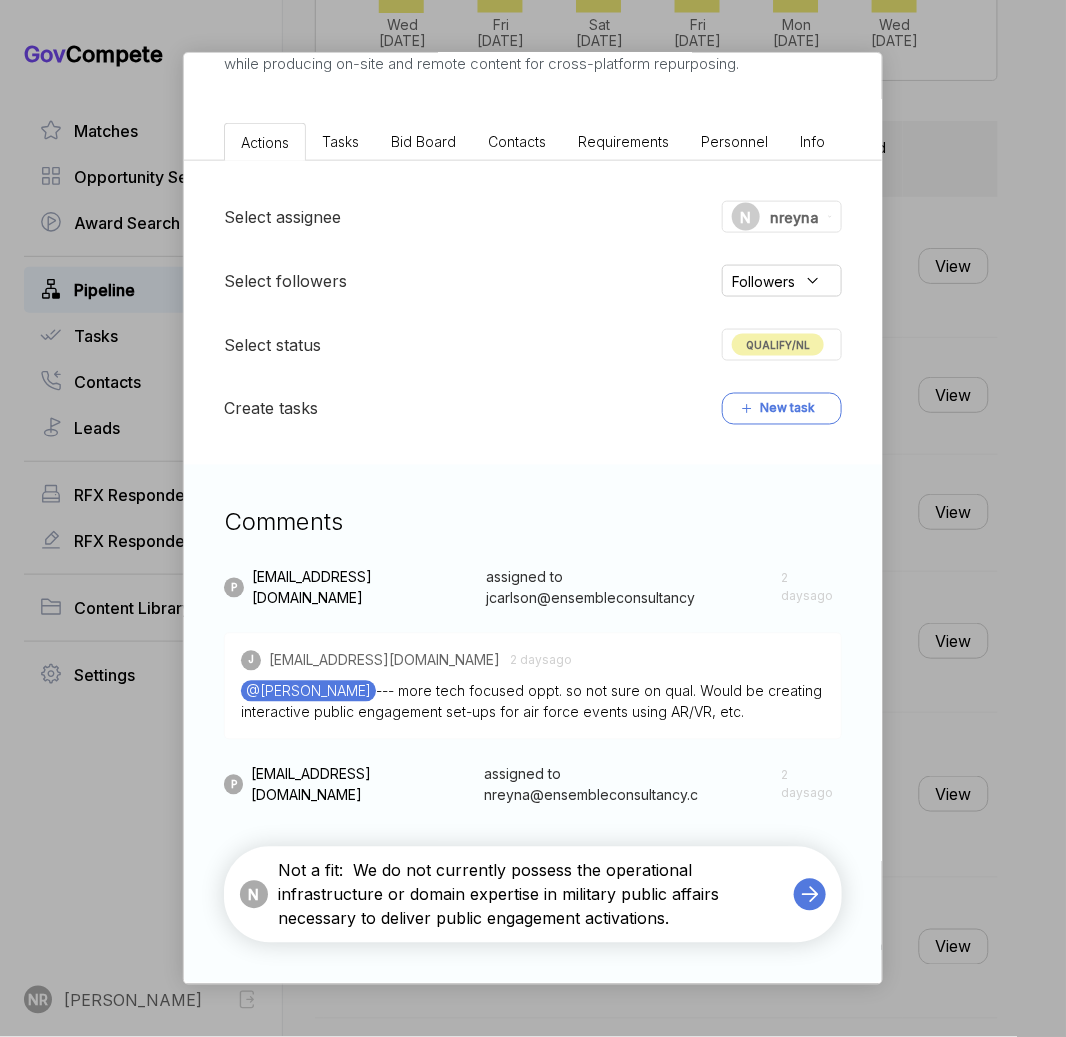 click 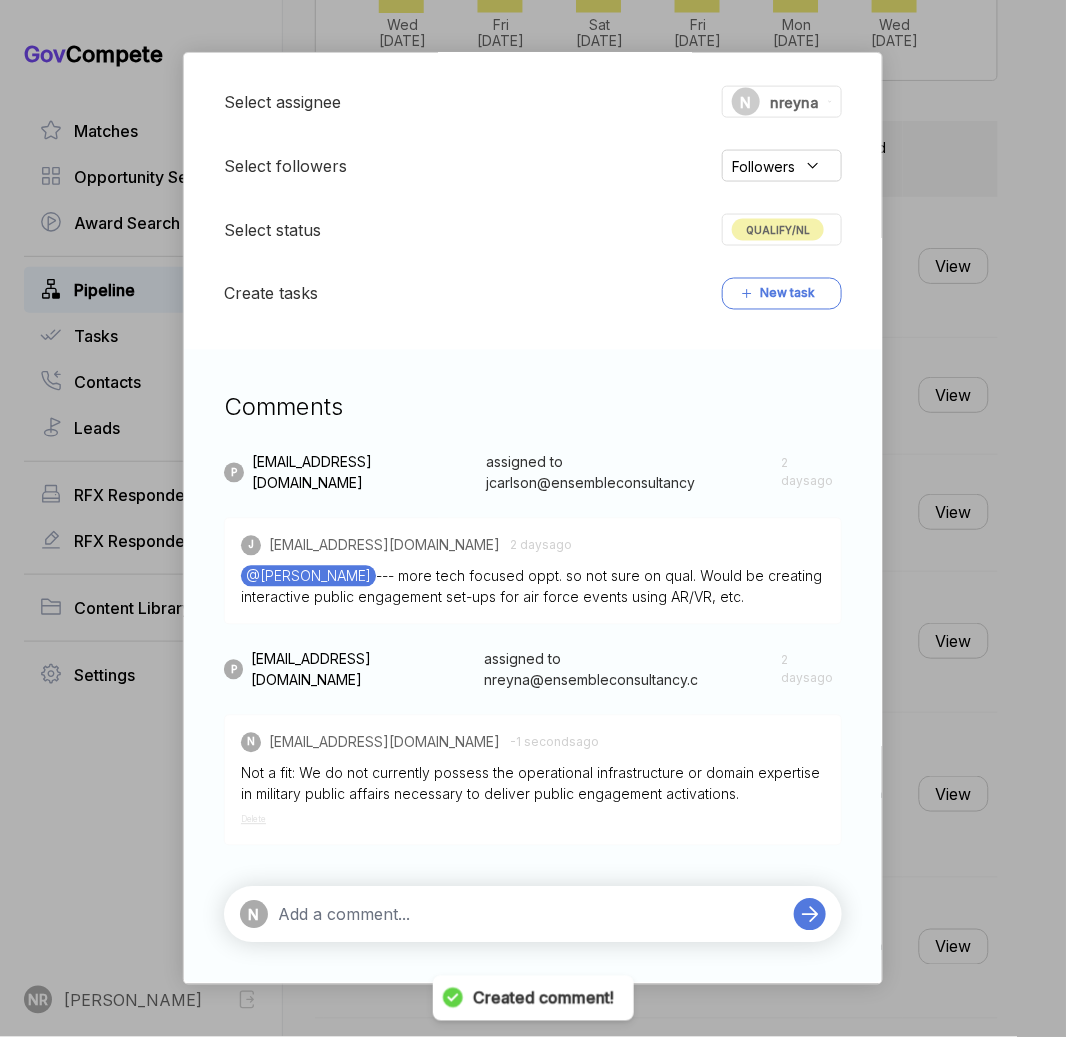 scroll, scrollTop: 598, scrollLeft: 0, axis: vertical 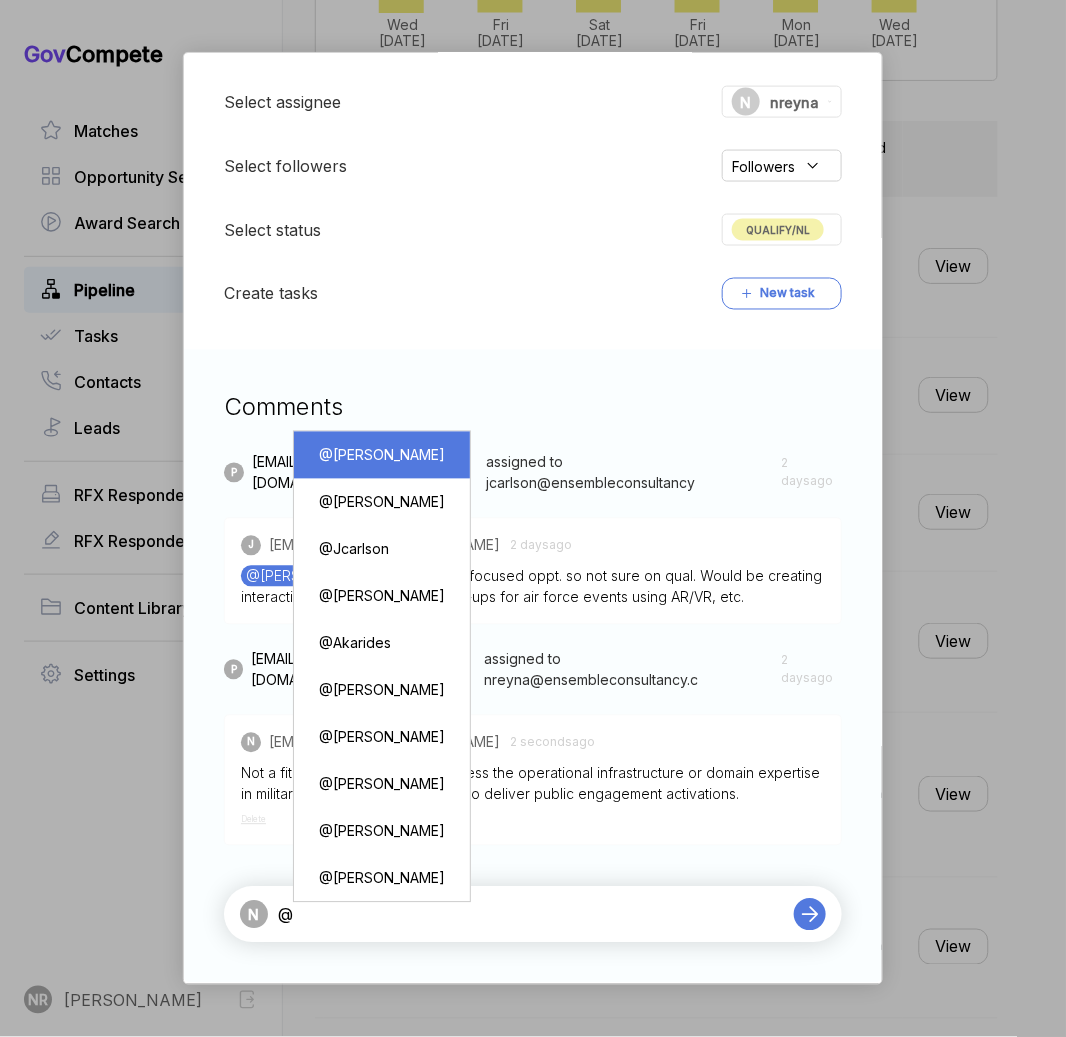 type on "@[PERSON_NAME]" 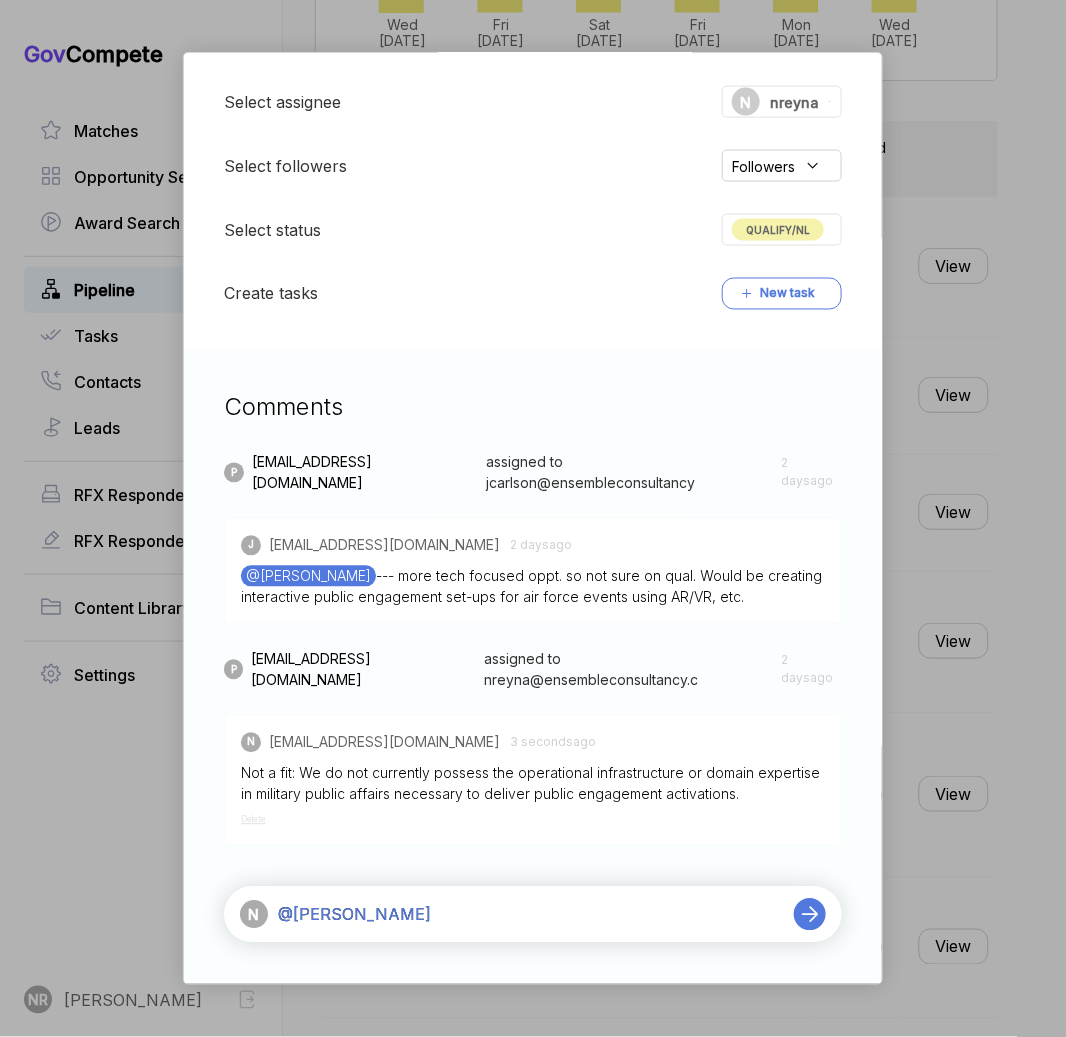 type 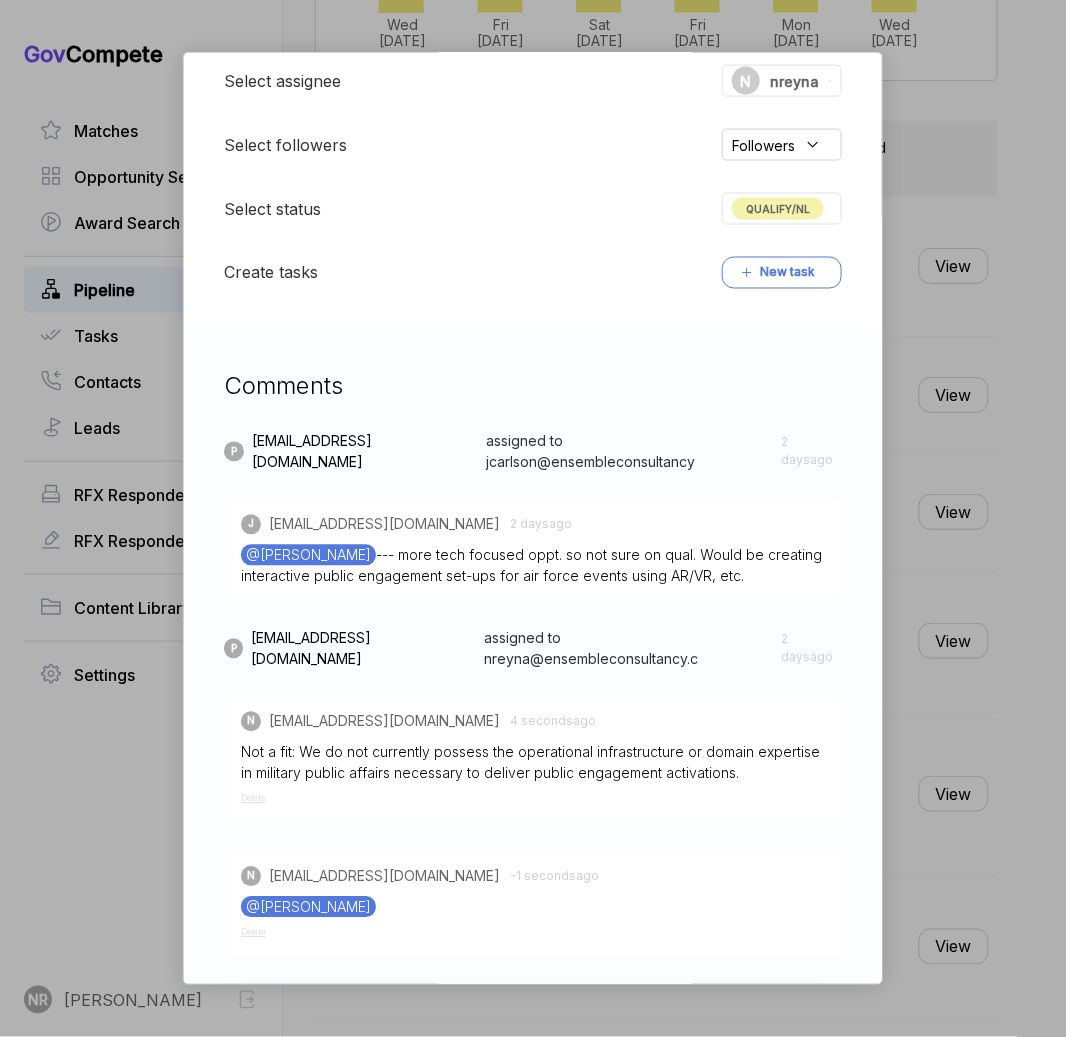 click on "QUALIFY/NL" at bounding box center [778, 209] 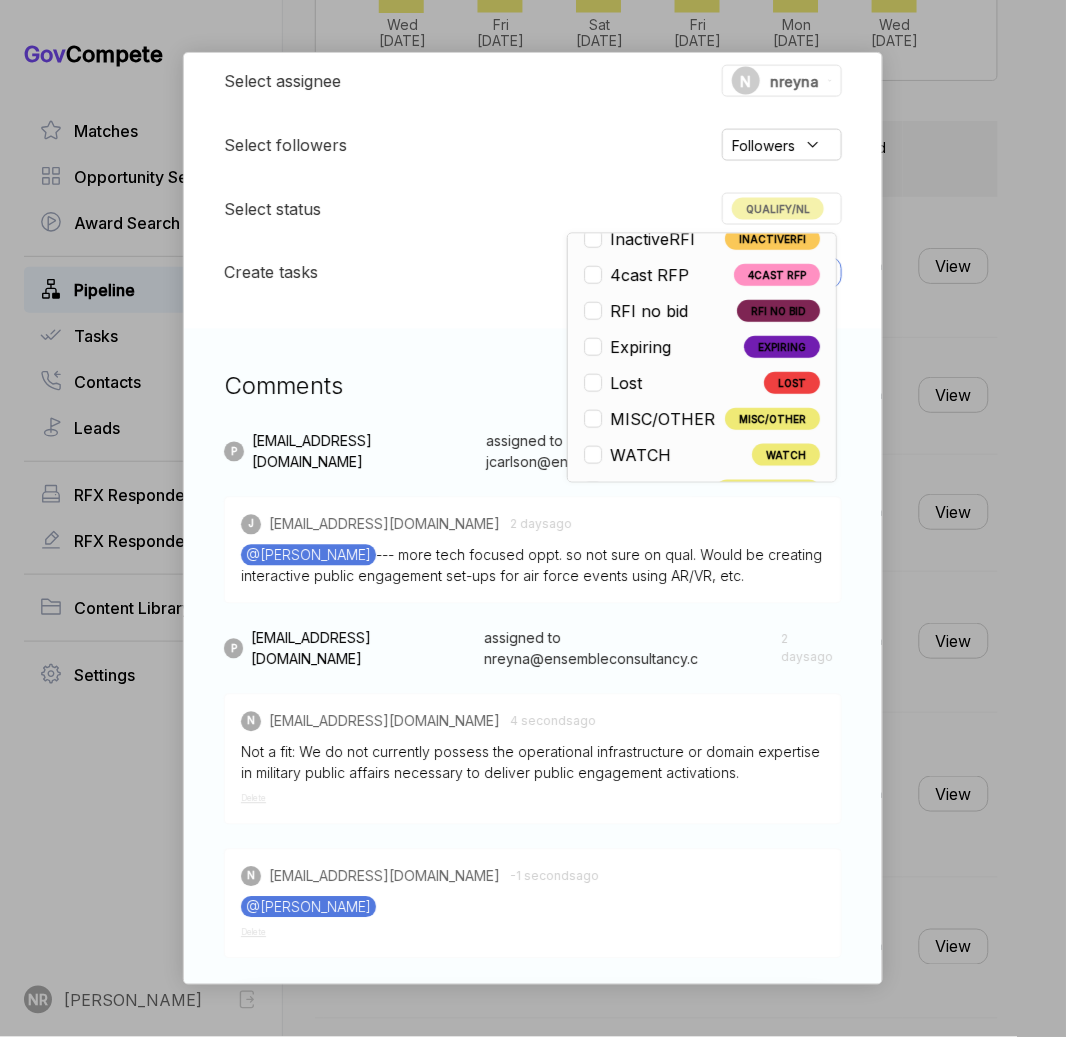 scroll, scrollTop: 467, scrollLeft: 0, axis: vertical 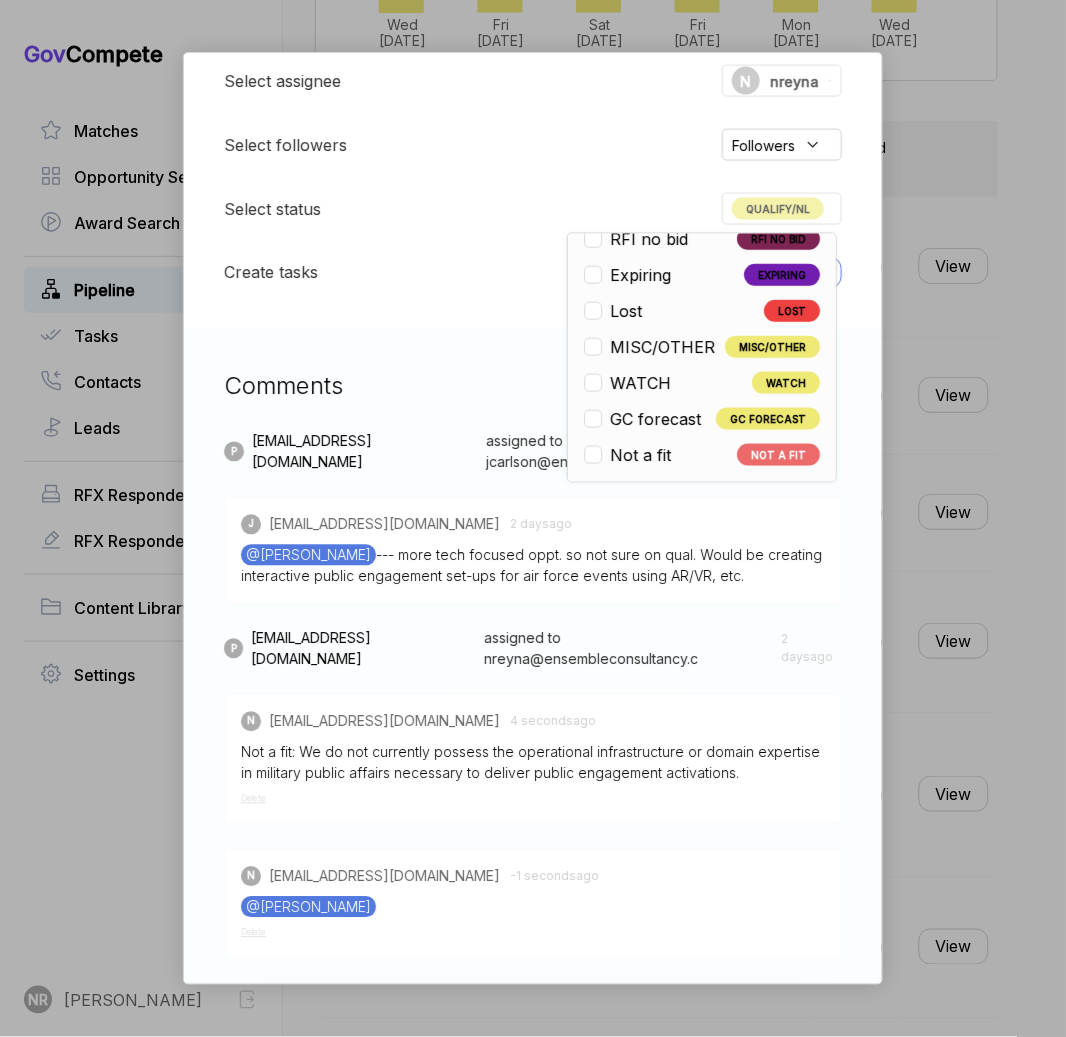 click on "Not a fit" at bounding box center [640, 455] 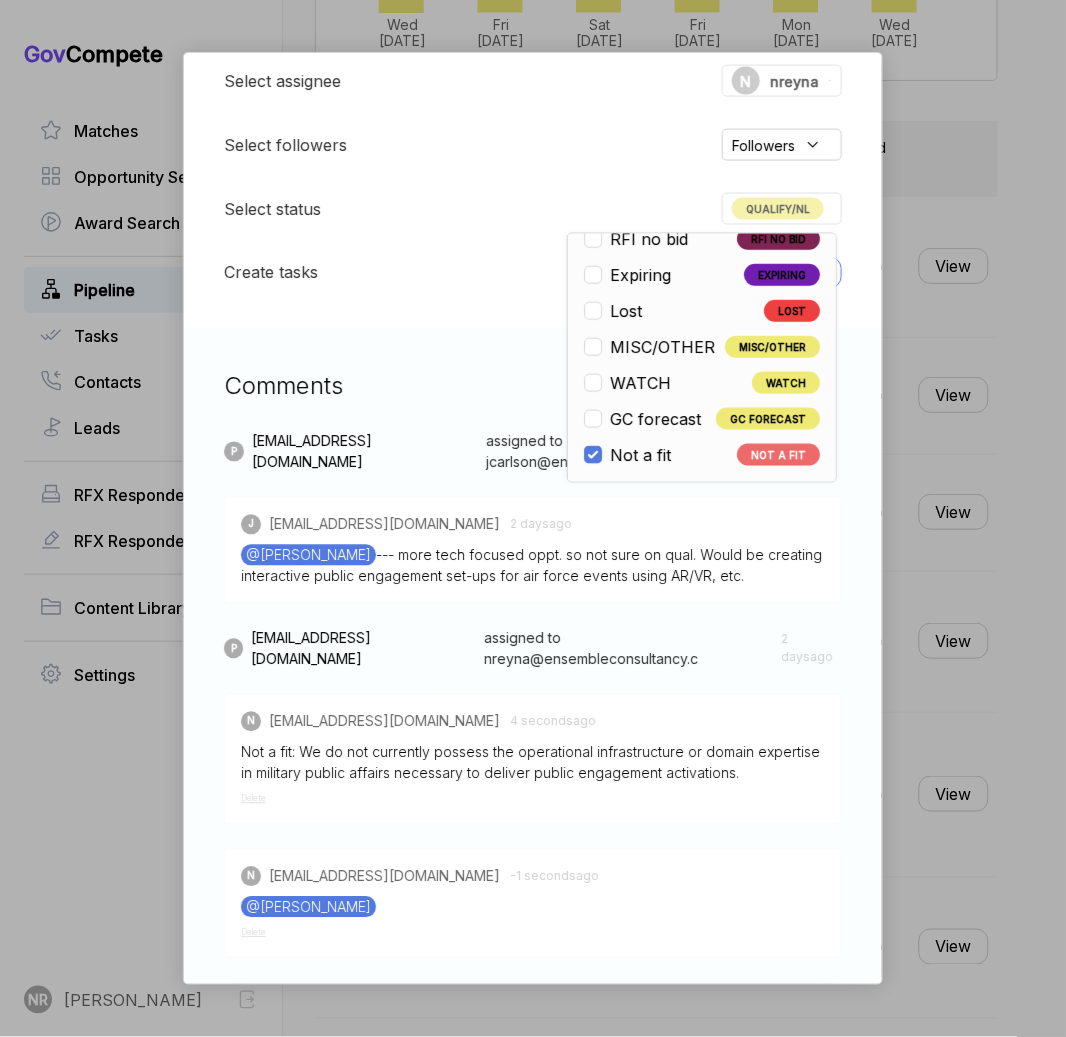 checkbox on "false" 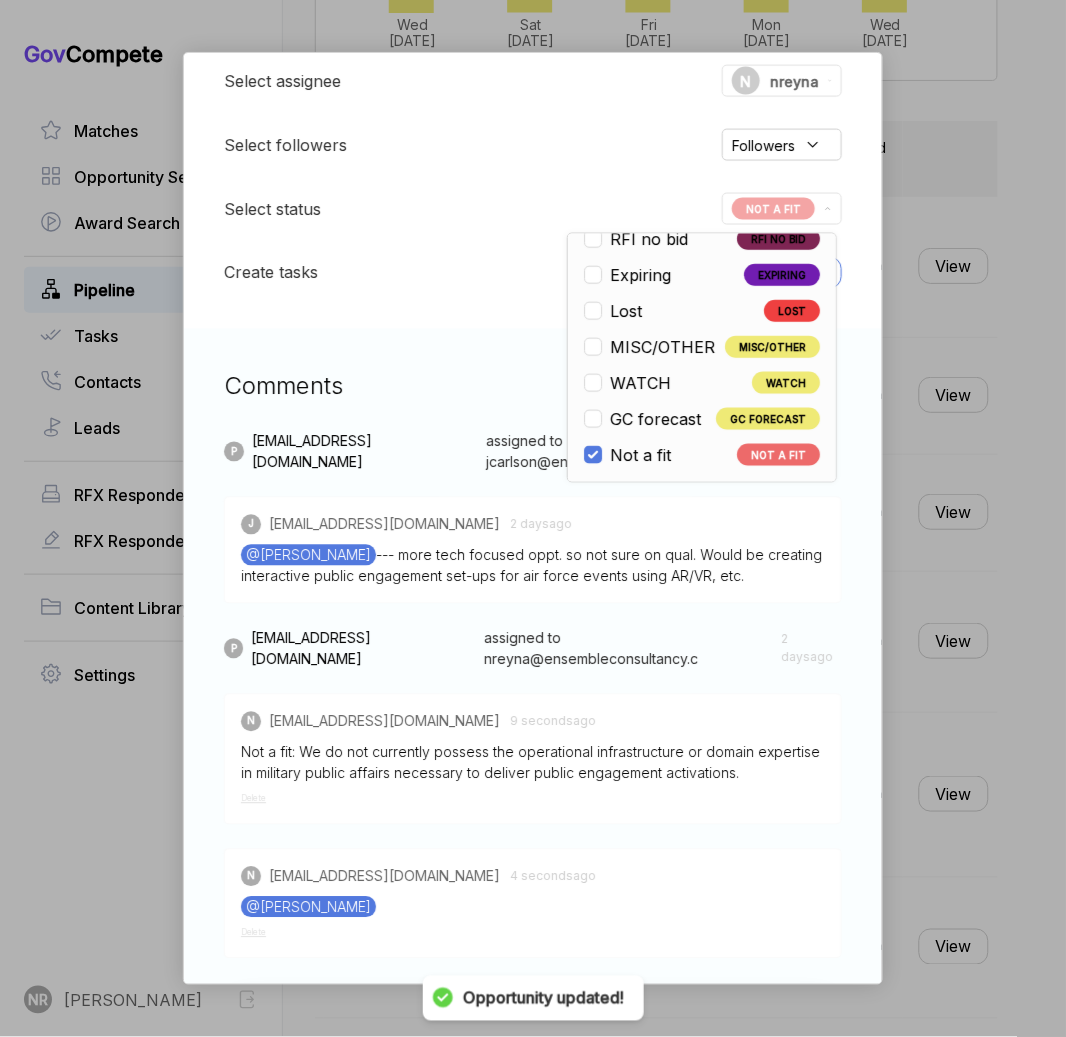 click on "DAF Public Engagement Support  ebuy STAGE Sources Sought Copy link POSTED DATE [DATE] DEADLINE [DATE] UPDATED ON [DATE] NAICS MAS: 541511
MAS: 541820
MAS: 541810
MAS: 541613 MAS: 5 ... SOLICITATION NUMBER RFQ1765331_47QRAA21D009M EST. VALUE - EST. AWARD DATE - SUMMARY Actions Tasks Bid Board Contacts Requirements Personnel Info Select assignee   N nreyna Select followers Followers Select status   NOT A FIT Open OPEN Qualify/NL QUALIFY/NL Pursuit RFI PURSUIT RFI RFI Submit RFI SUBMIT Pursuit RFP PURSUIT RFP RFP Submit RFP SUBMIT ESL Q ESL Q ESL P ESL P ESL S ESL S Nego/award NEGO/AWARD InactiveRFI INACTIVERFI 4cast RFP 4CAST RFP RFI no bid RFI NO BID Expiring EXPIRING Lost LOST MISC/OTHER MISC/OTHER WATCH WATCH GC forecast GC FORECAST Not a fit NOT A FIT Create tasks  New task   Comments P [EMAIL_ADDRESS][DOMAIN_NAME] assigned to jcarlson@ensembleconsultancy [DATE] J [EMAIL_ADDRESS][DOMAIN_NAME] [DATE] @Pashioune [PERSON_NAME] P [EMAIL_ADDRESS][DOMAIN_NAME] [DATE] N 9 seconds  ago" at bounding box center (533, 518) 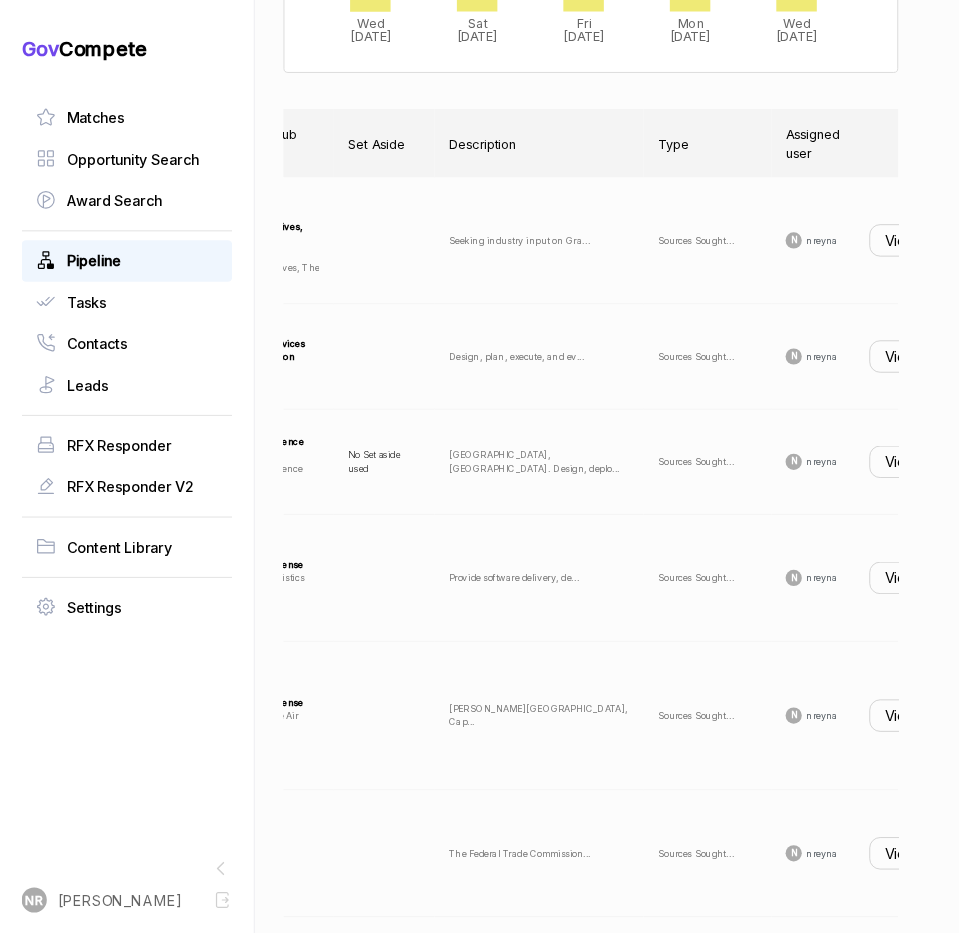 scroll, scrollTop: 0, scrollLeft: 542, axis: horizontal 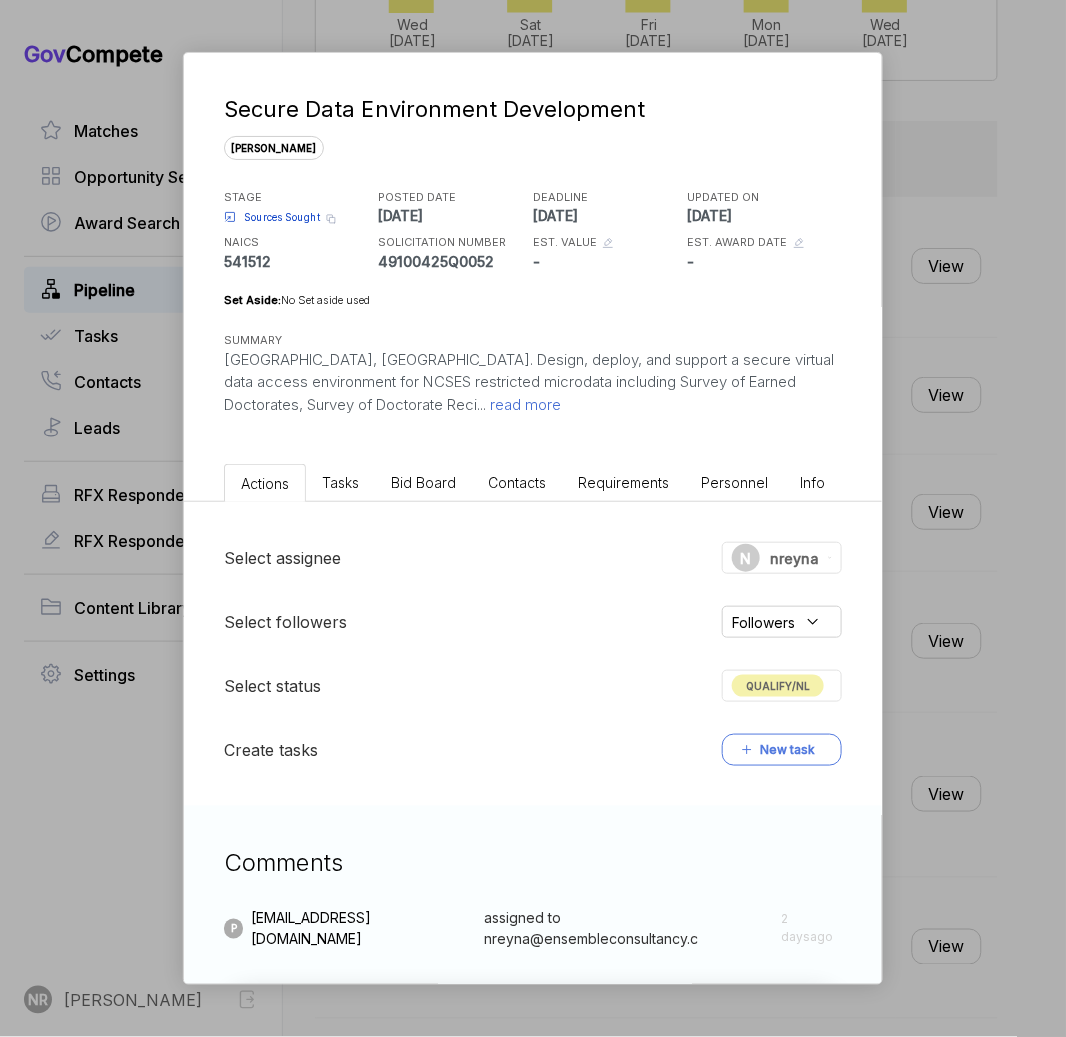 click on "read more" at bounding box center [523, 404] 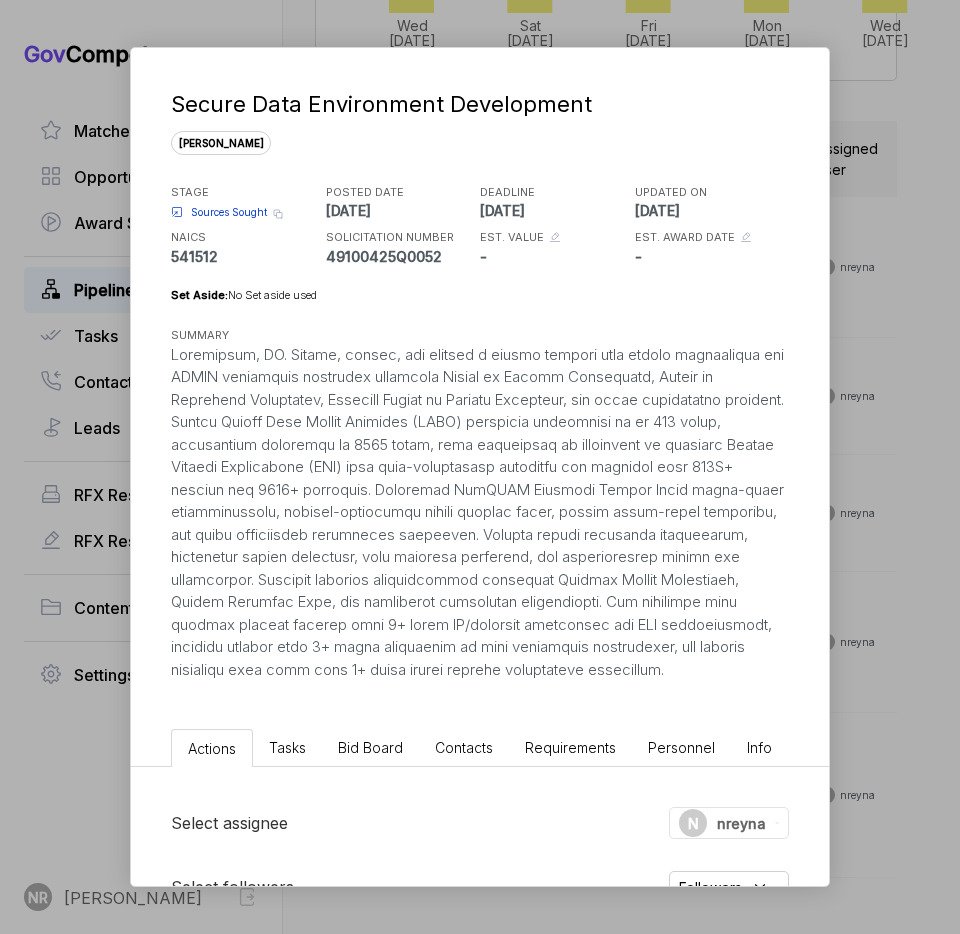 scroll, scrollTop: 752, scrollLeft: 0, axis: vertical 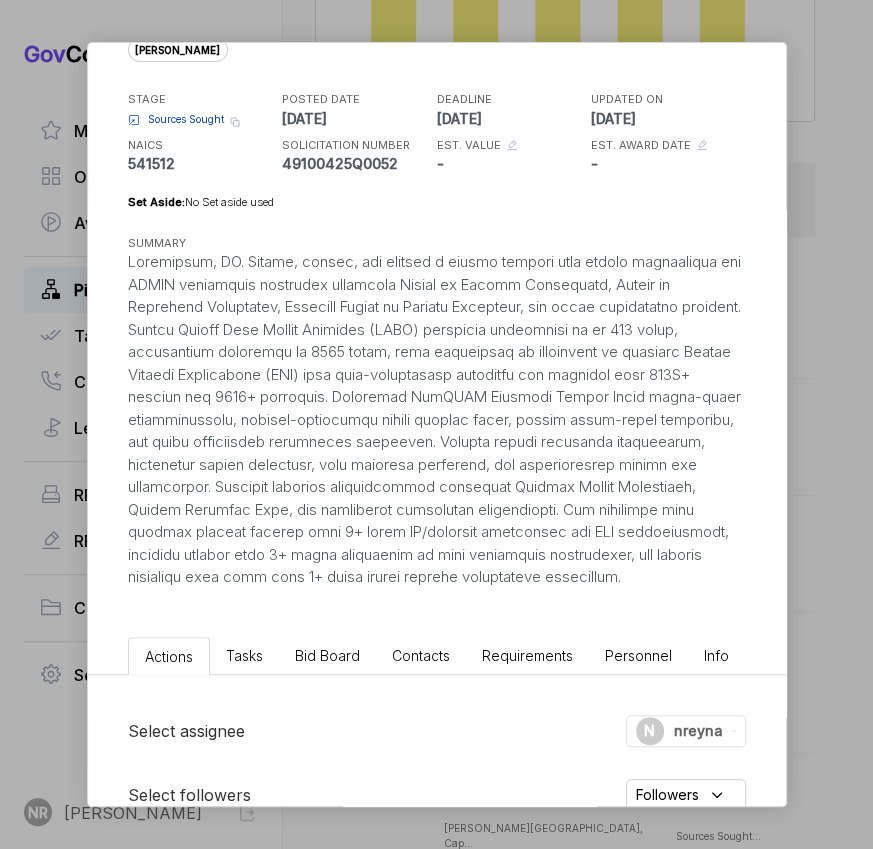 drag, startPoint x: 687, startPoint y: 588, endPoint x: 93, endPoint y: 265, distance: 676.1398 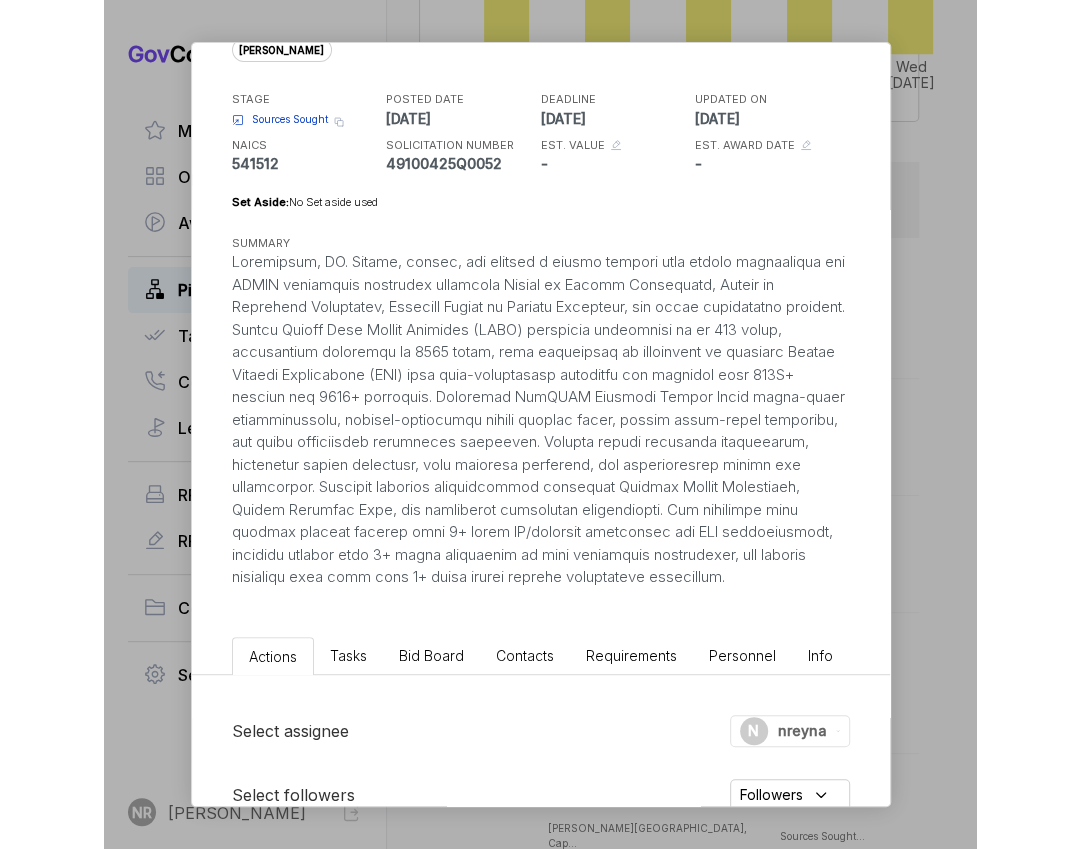 scroll, scrollTop: 670, scrollLeft: 0, axis: vertical 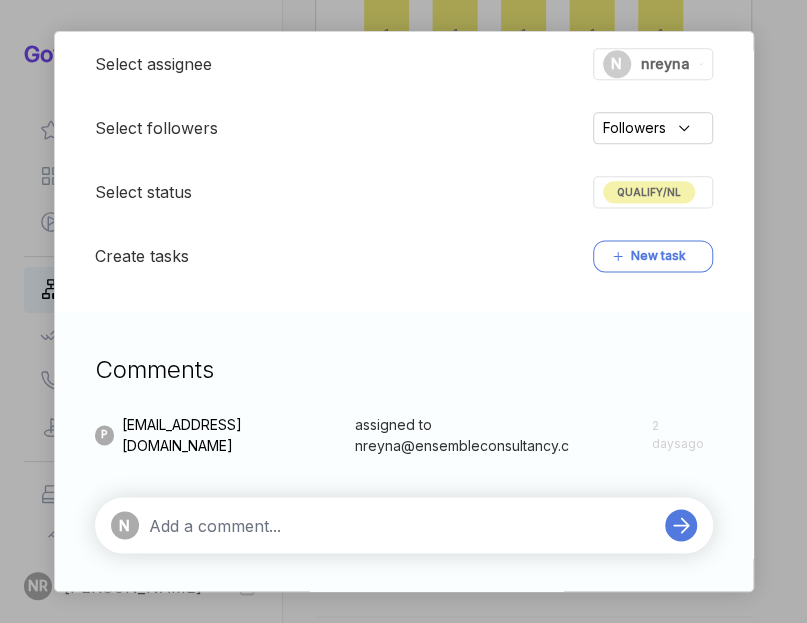 click at bounding box center [402, 525] 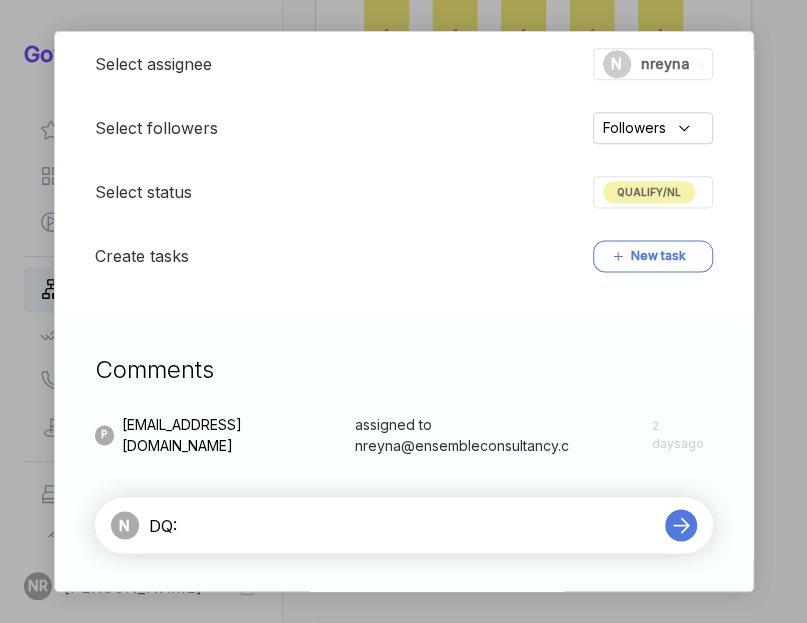 paste on "we do not yet have experience delivering FedRAMP Moderate platforms for secure research environments or managing privacy compliance for sensitive microdata at this scale." 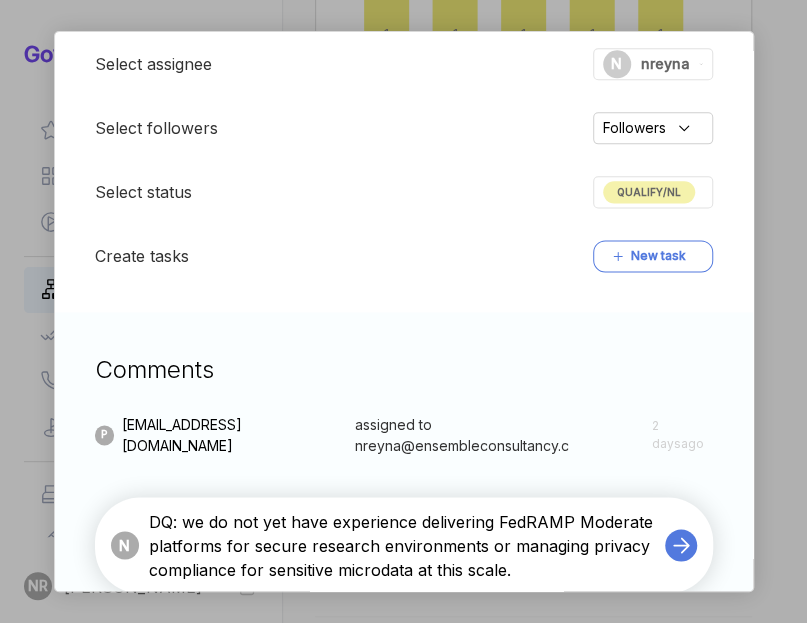 click on "DQ: we do not yet have experience delivering FedRAMP Moderate platforms for secure research environments or managing privacy compliance for sensitive microdata at this scale." at bounding box center (402, 545) 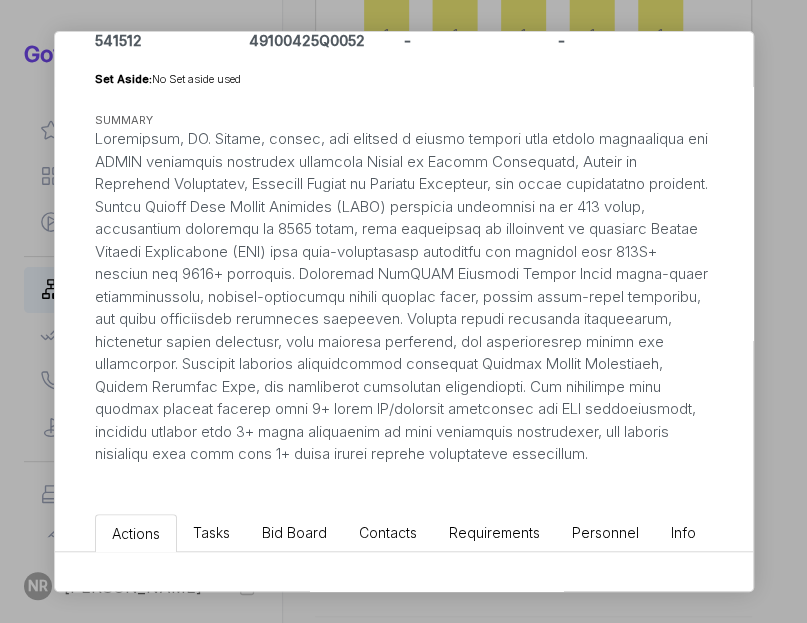 scroll, scrollTop: 192, scrollLeft: 0, axis: vertical 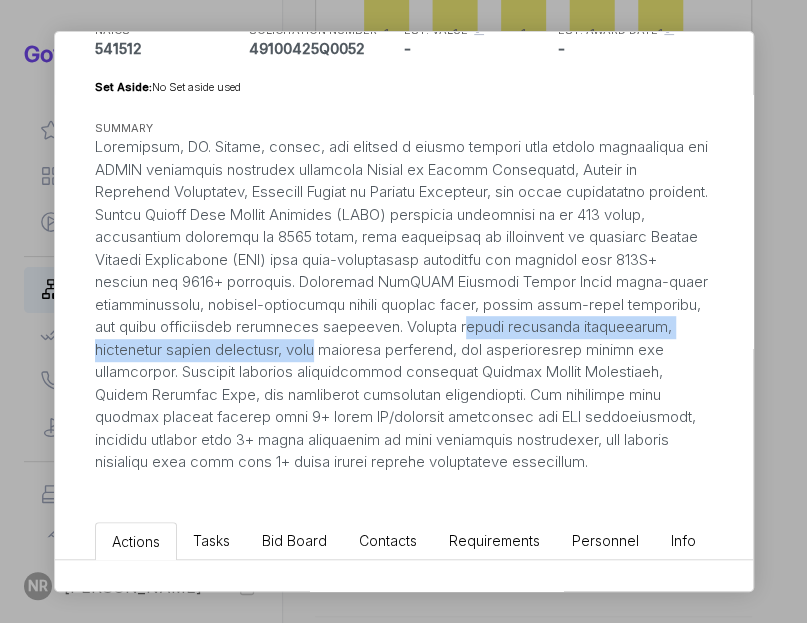 drag, startPoint x: 473, startPoint y: 330, endPoint x: 323, endPoint y: 354, distance: 151.90787 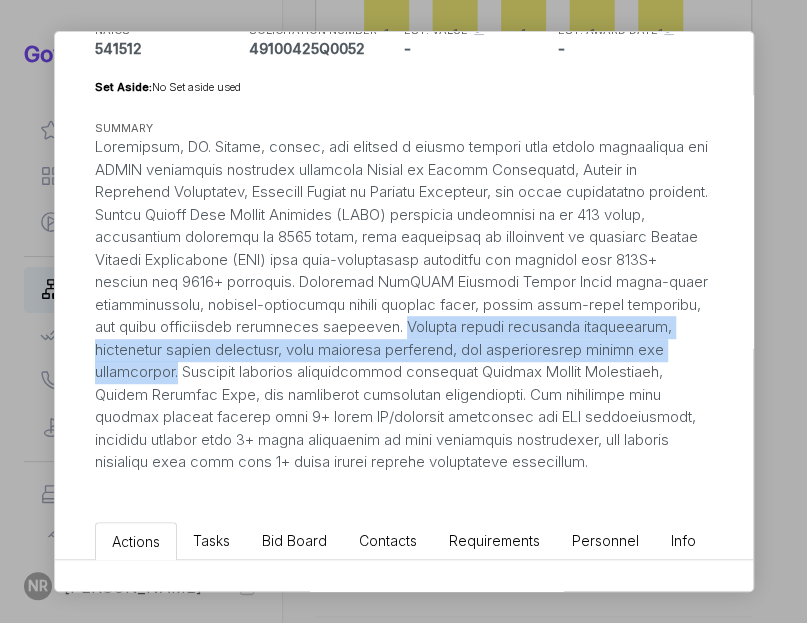 drag, startPoint x: 405, startPoint y: 325, endPoint x: 178, endPoint y: 368, distance: 231.03679 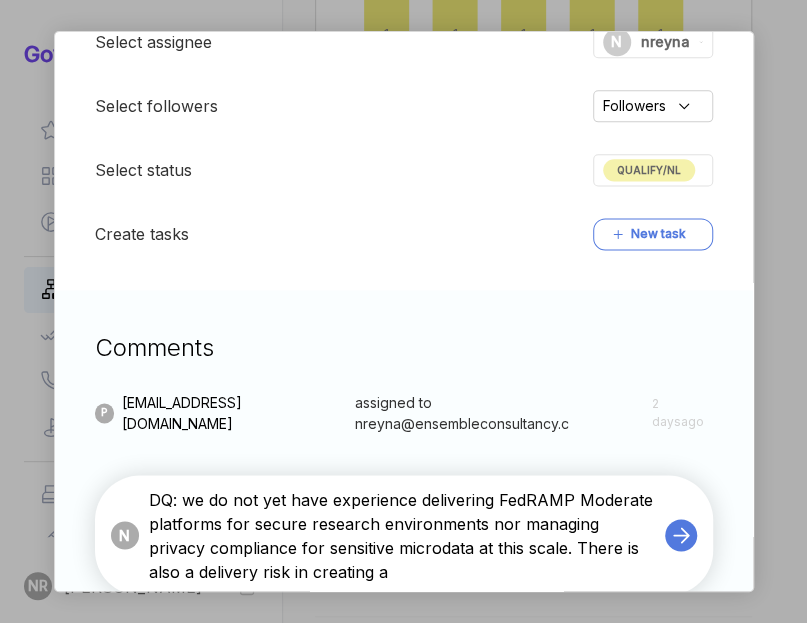 scroll, scrollTop: 808, scrollLeft: 0, axis: vertical 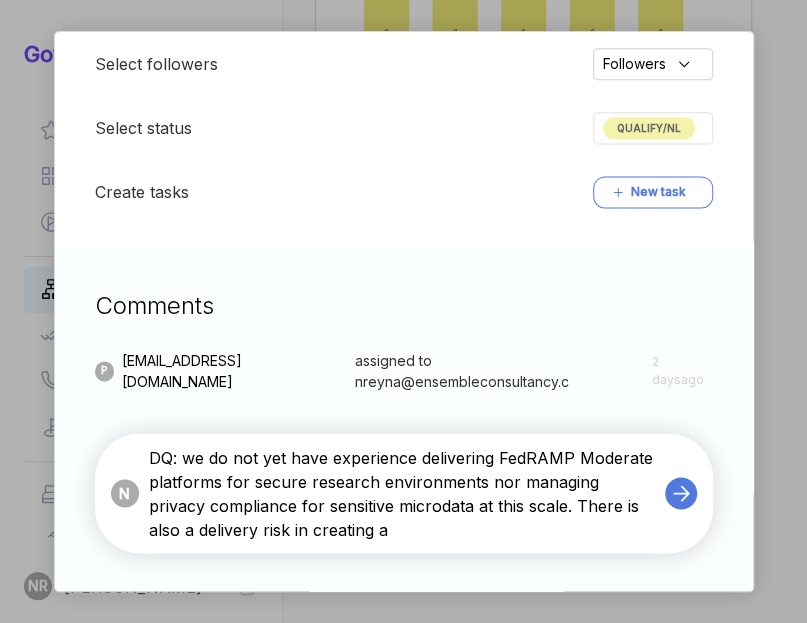 click on "DQ: we do not yet have experience delivering FedRAMP Moderate platforms for secure research environments nor managing privacy compliance for sensitive microdata at this scale. There is also a delivery risk in creating a" at bounding box center [402, 493] 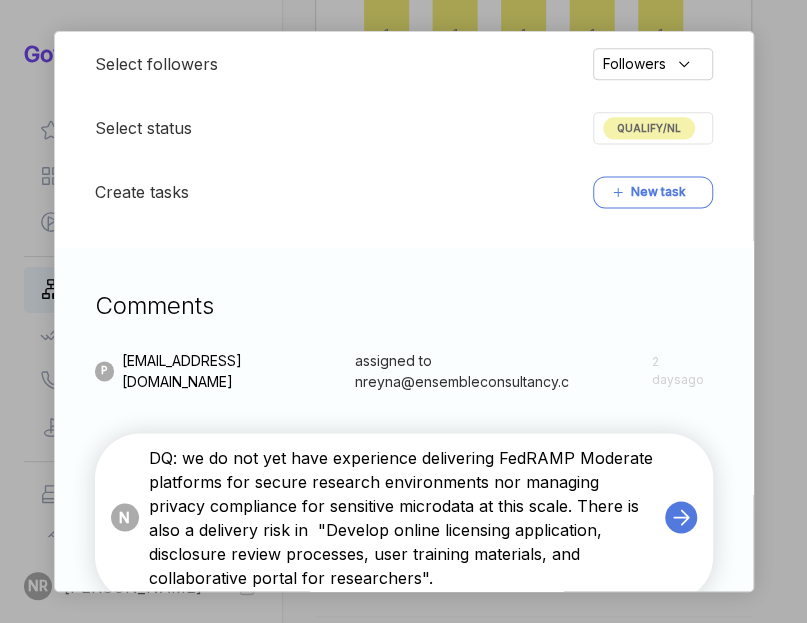 type on "DQ: we do not yet have experience delivering FedRAMP Moderate platforms for secure research environments nor managing privacy compliance for sensitive microdata at this scale. There is also a delivery risk in "Develop online licensing application, disclosure review processes, user training materials, and collaborative portal for researchers"." 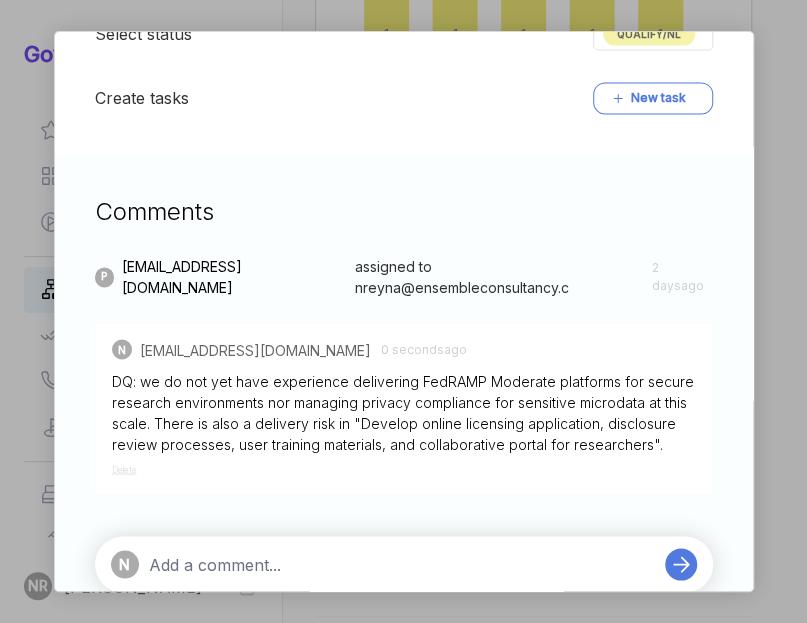 scroll, scrollTop: 940, scrollLeft: 0, axis: vertical 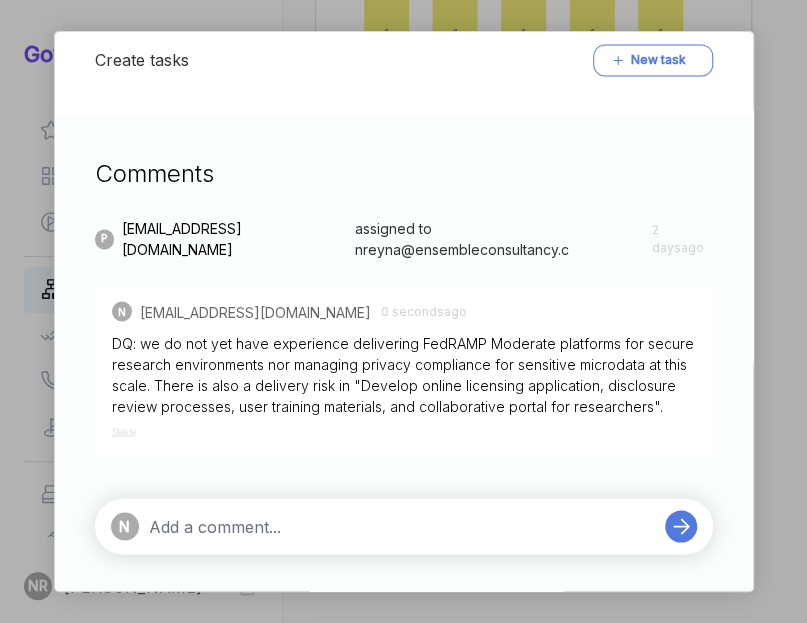 click on "N" at bounding box center [404, 526] 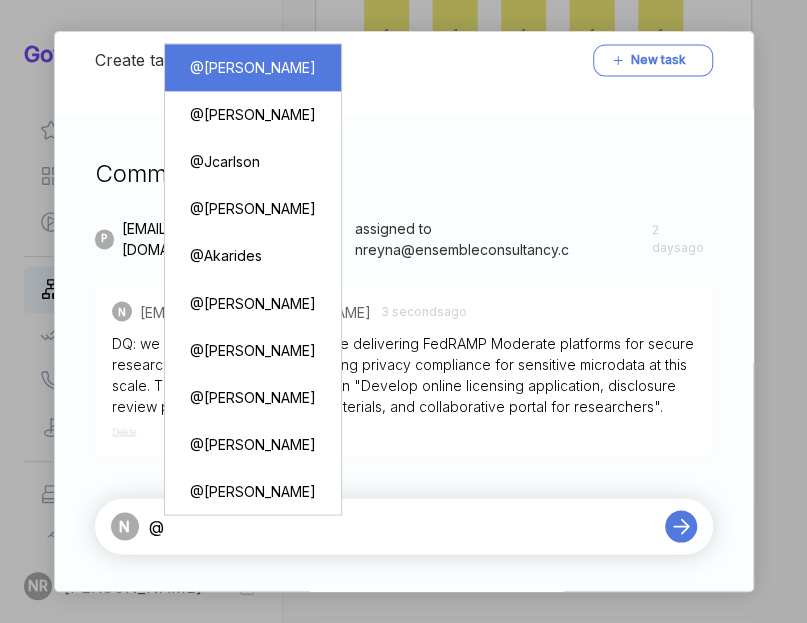 type on "@[PERSON_NAME]" 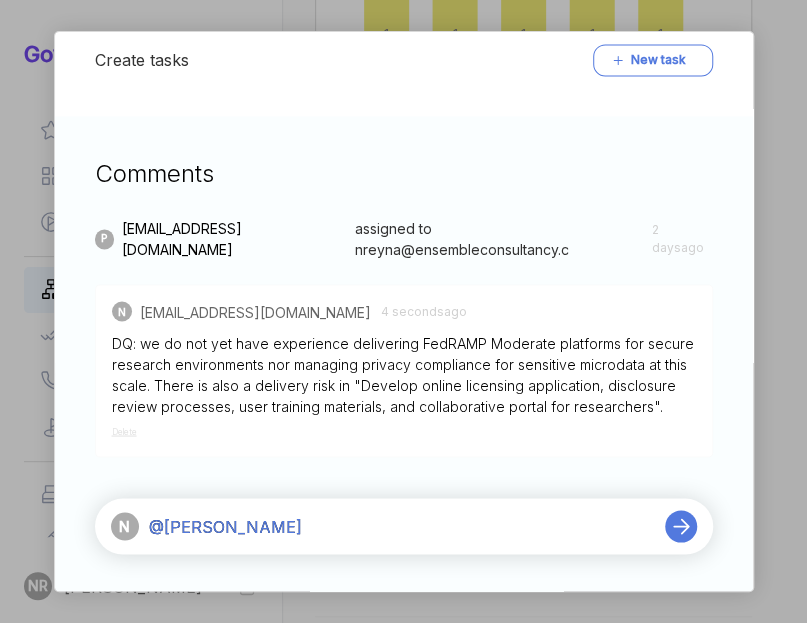 type 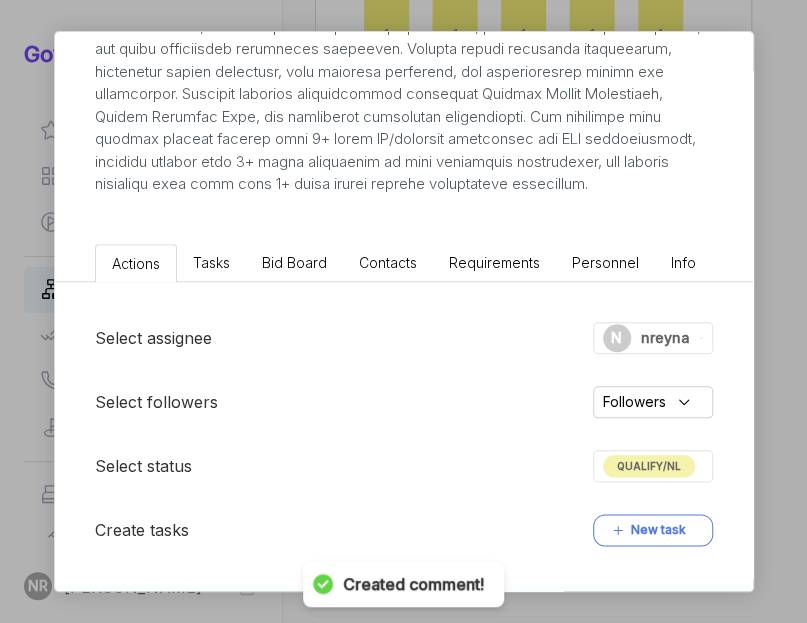 scroll, scrollTop: 468, scrollLeft: 0, axis: vertical 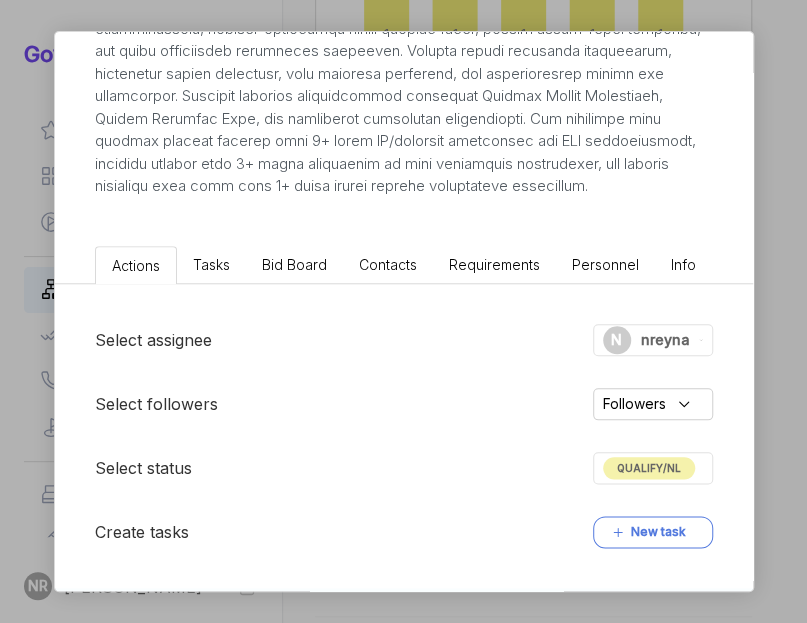 click on "QUALIFY/NL" at bounding box center [649, 468] 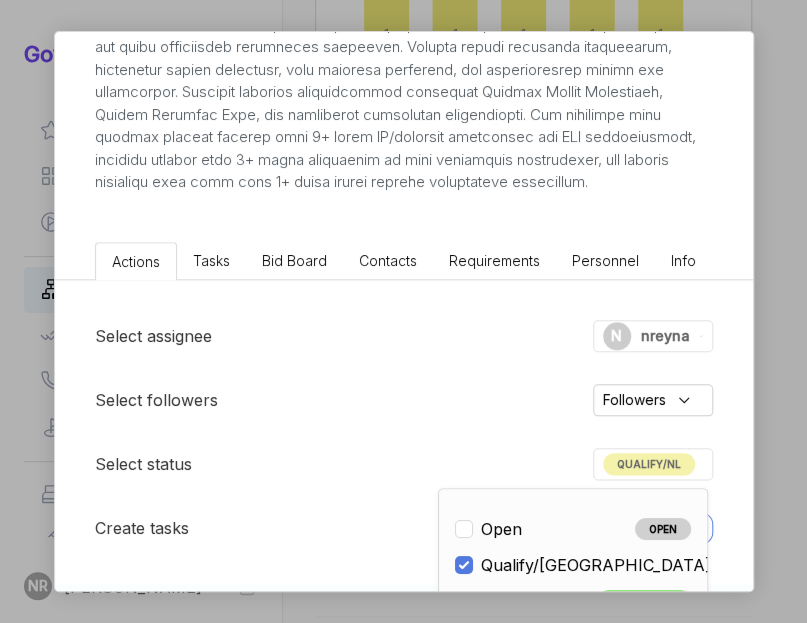 scroll, scrollTop: 594, scrollLeft: 0, axis: vertical 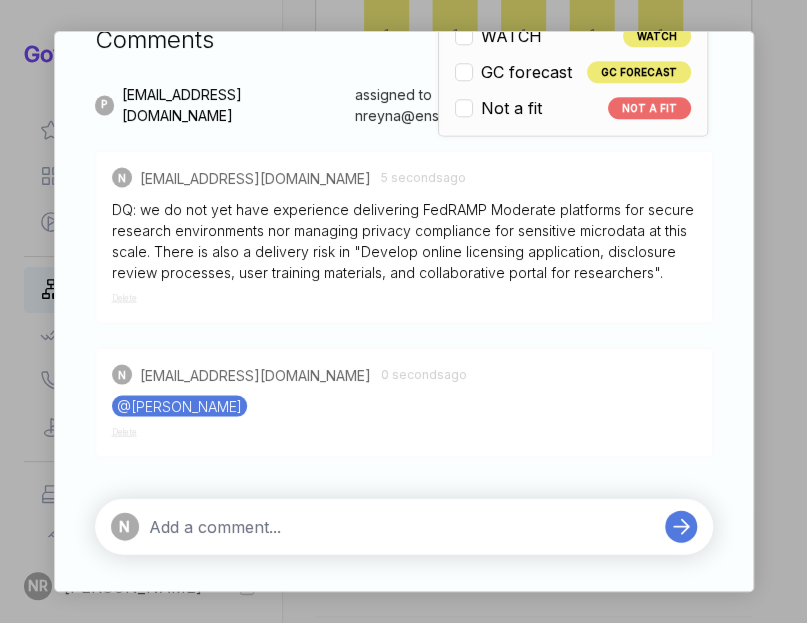 click on "Not a fit" at bounding box center [511, 108] 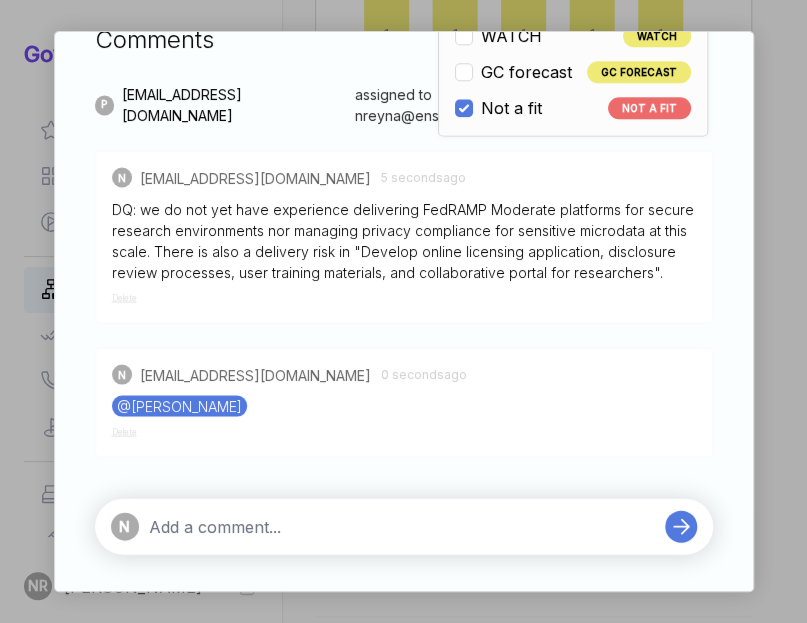 checkbox on "false" 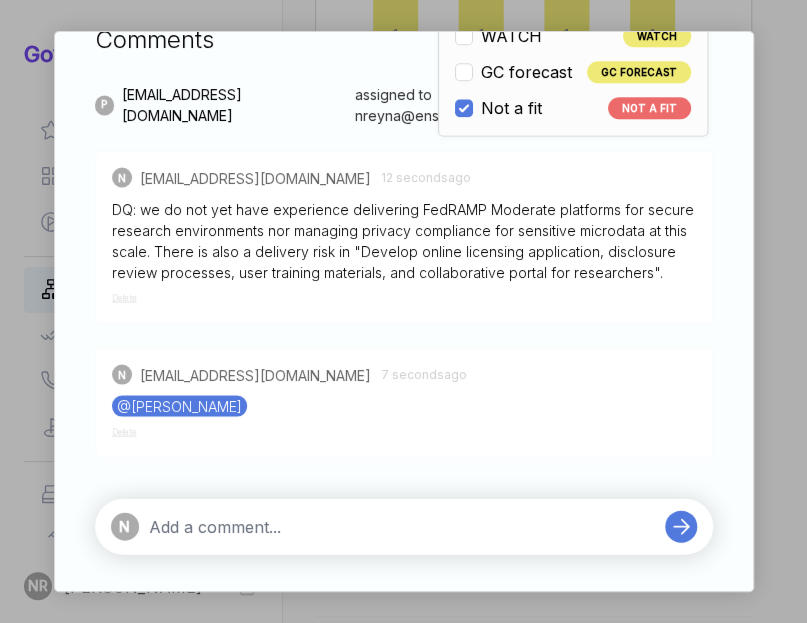 click on "Secure Data Environment Development [PERSON_NAME] STAGE Sources Sought Copy link POSTED DATE [DATE] DEADLINE [DATE] UPDATED ON [DATE] NAICS 541512 SOLICITATION NUMBER 49100425Q0052 EST. VALUE - EST. AWARD DATE - Set Aside:  No Set aside used SUMMARY Actions Tasks Bid Board Contacts Requirements Personnel Info Select assignee   N nreyna Select followers Followers Select status   NOT A FIT Open OPEN Qualify/NL QUALIFY/NL Pursuit RFI PURSUIT RFI RFI Submit RFI SUBMIT Pursuit RFP PURSUIT RFP RFP Submit RFP SUBMIT ESL Q ESL Q ESL P ESL P ESL S ESL S Nego/award NEGO/AWARD InactiveRFI INACTIVERFI 4cast RFP 4CAST RFP RFI no bid RFI NO BID Expiring EXPIRING Lost LOST MISC/OTHER MISC/OTHER WATCH WATCH GC forecast GC FORECAST Not a fit NOT A FIT Create tasks  New task   Comments P [EMAIL_ADDRESS][DOMAIN_NAME] assigned to nreyna@ensembleconsultancy.c [DATE] N [EMAIL_ADDRESS][DOMAIN_NAME] 12 seconds  ago Delete N [EMAIL_ADDRESS][DOMAIN_NAME] 7 seconds  ago @[PERSON_NAME]   Delete N" at bounding box center (403, 311) 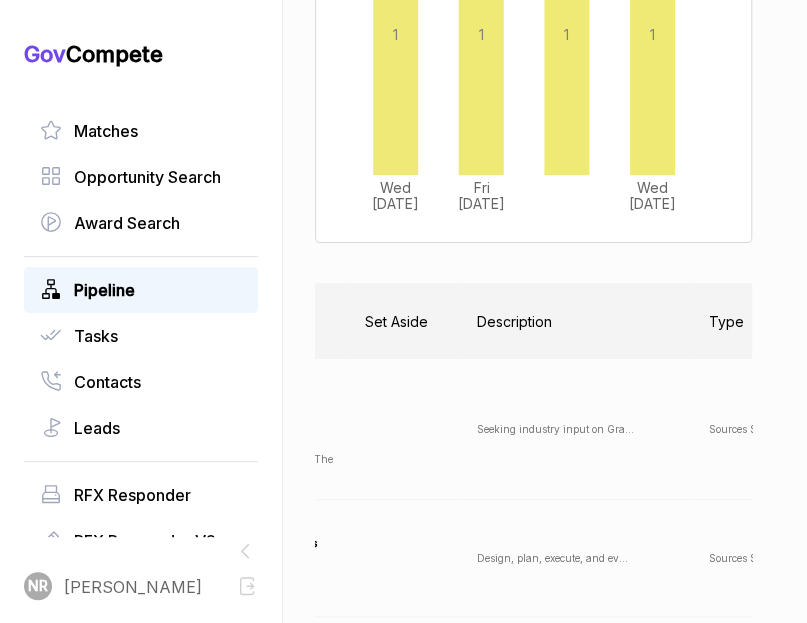 scroll, scrollTop: 674, scrollLeft: 0, axis: vertical 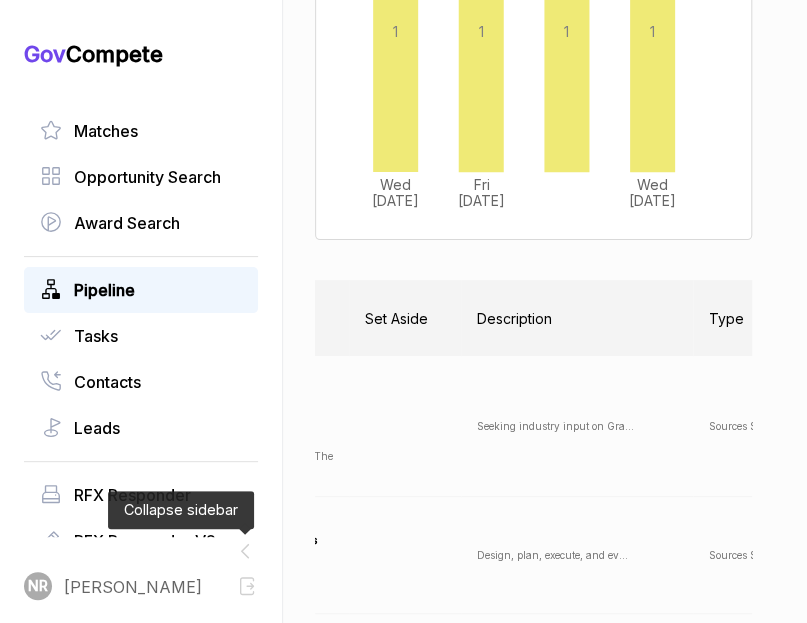 click 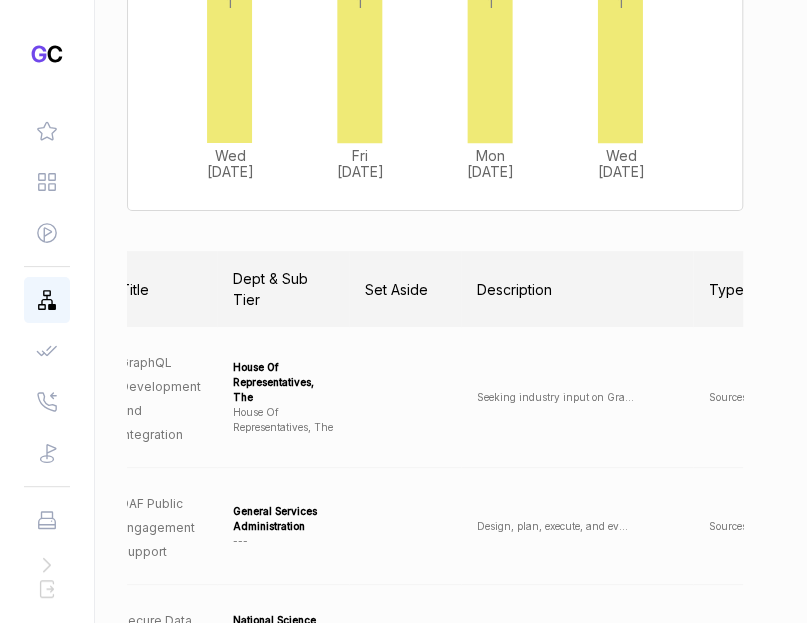 scroll, scrollTop: 0, scrollLeft: 268, axis: horizontal 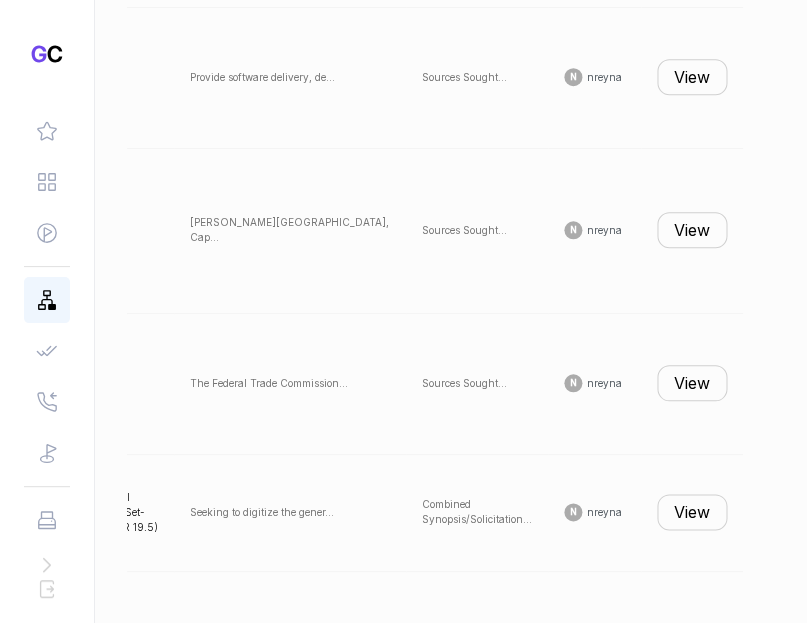 click on "View" at bounding box center [692, 78] 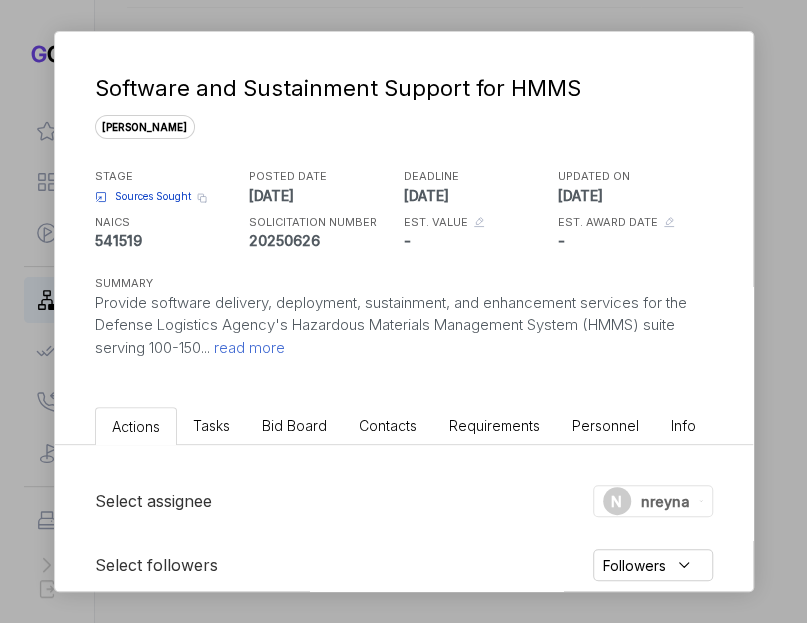 click on "read more" at bounding box center [247, 347] 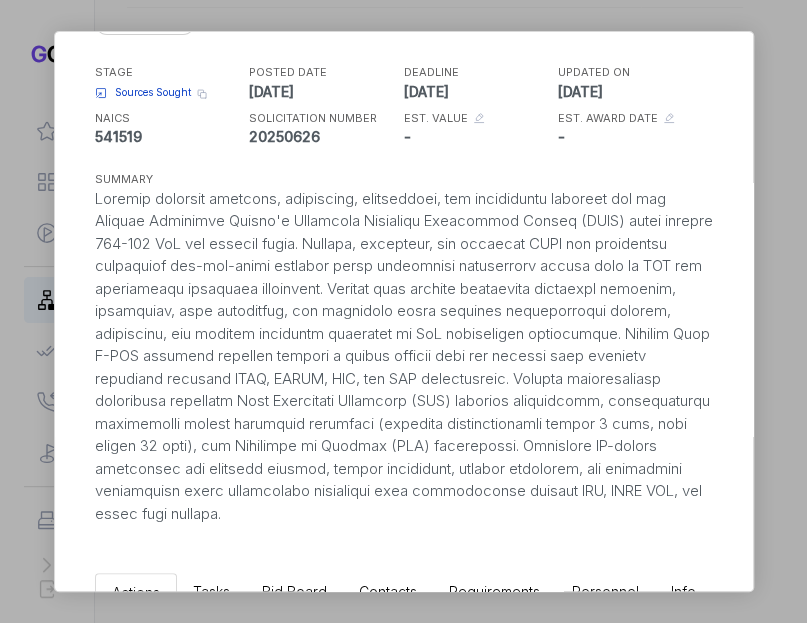 scroll, scrollTop: 107, scrollLeft: 0, axis: vertical 